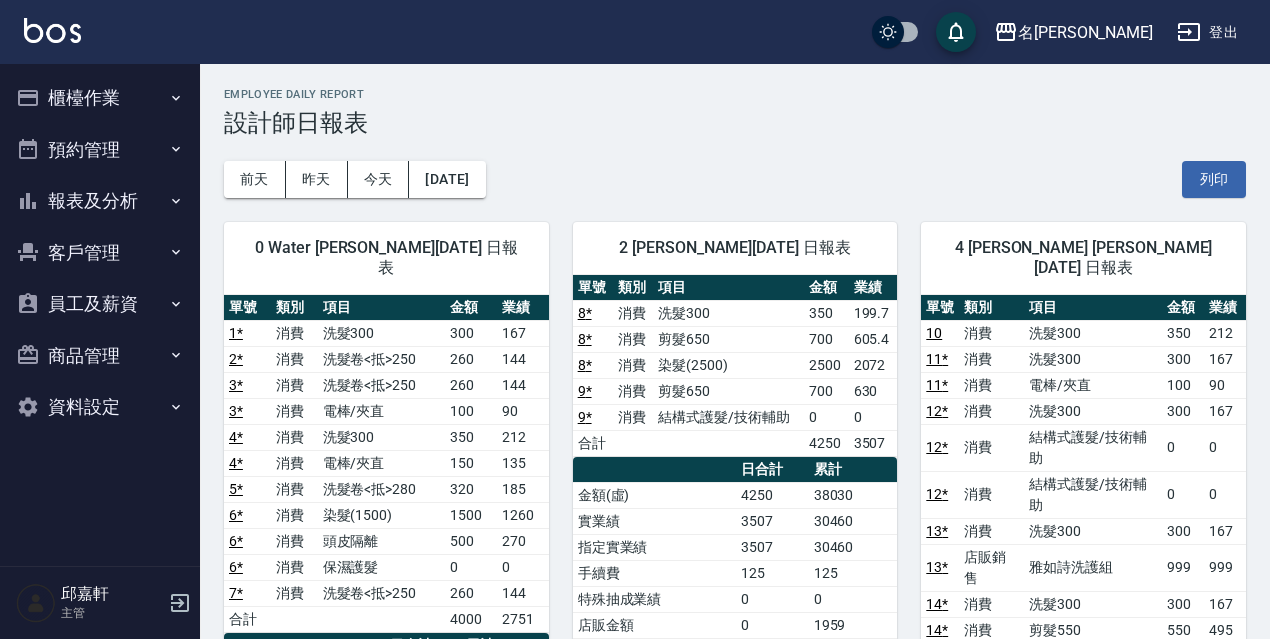 scroll, scrollTop: 0, scrollLeft: 0, axis: both 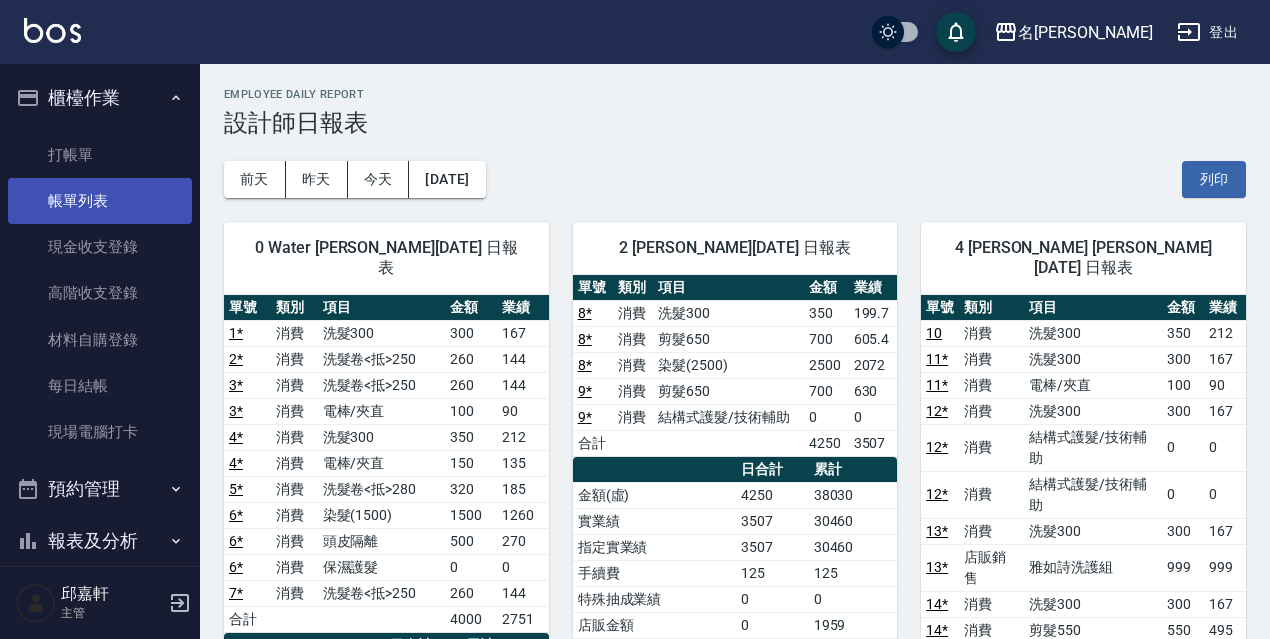 click on "帳單列表" at bounding box center (100, 201) 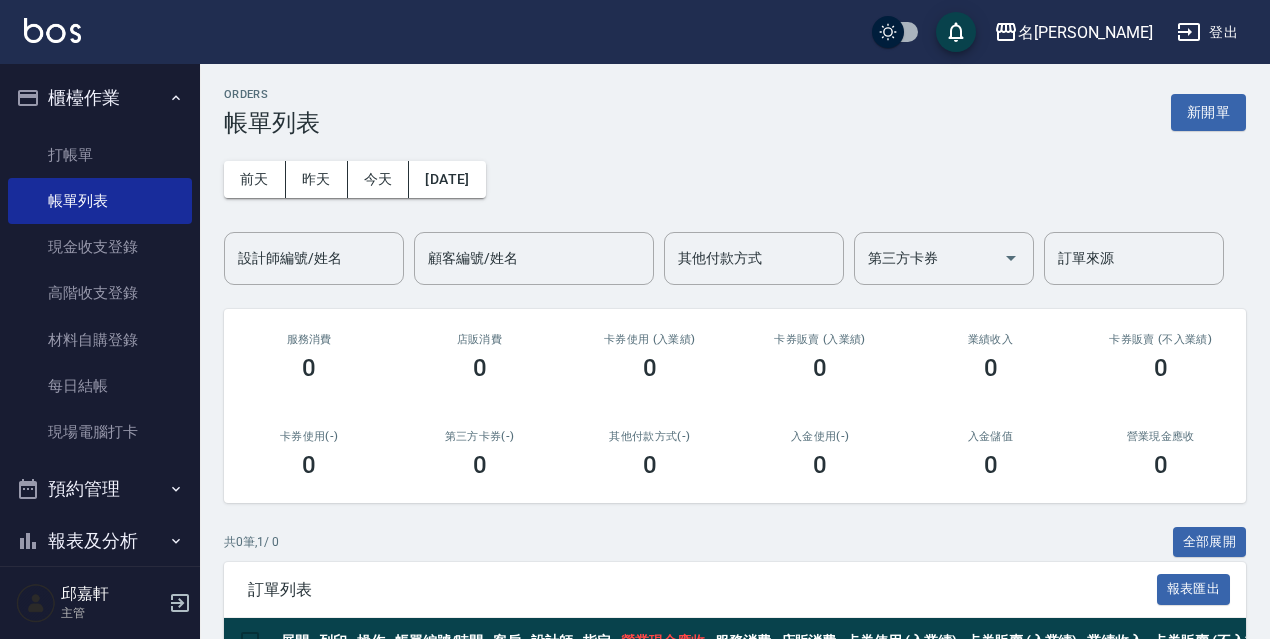 click on "[DATE] [DATE] [DATE] [DATE] 設計師編號/姓名 設計師編號/姓名 顧客編號/姓名 顧客編號/姓名 其他付款方式 其他付款方式 第三方卡券 第三方卡券 訂單來源 訂單來源" at bounding box center (735, 211) 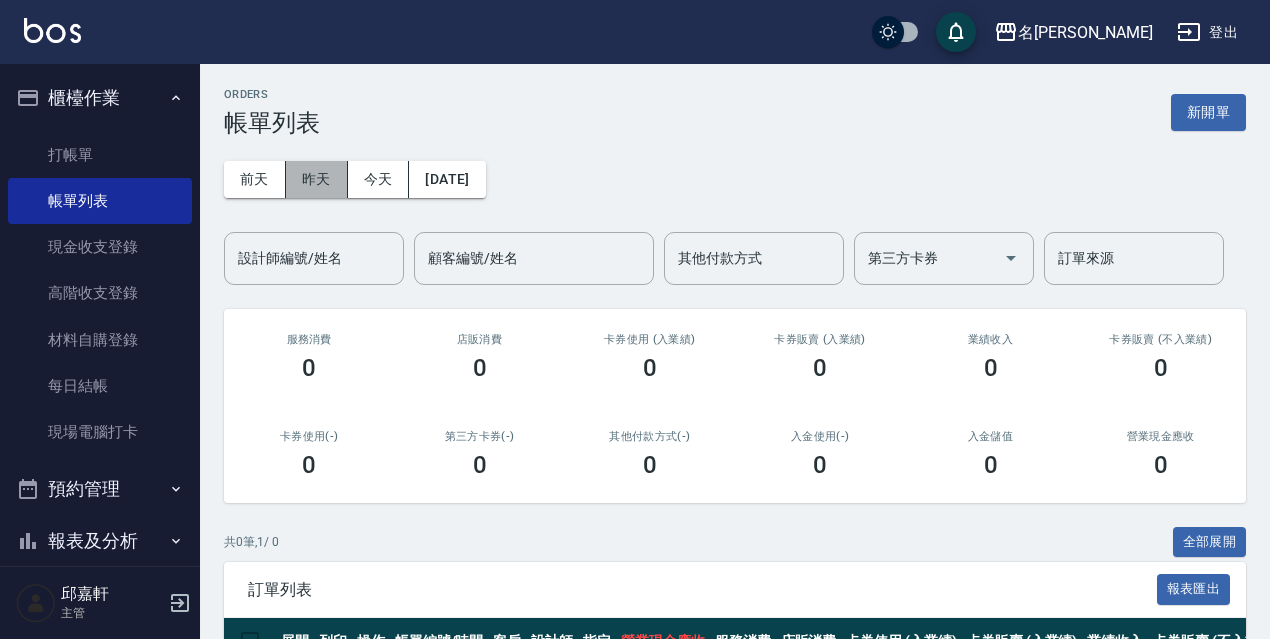 click on "昨天" at bounding box center (317, 179) 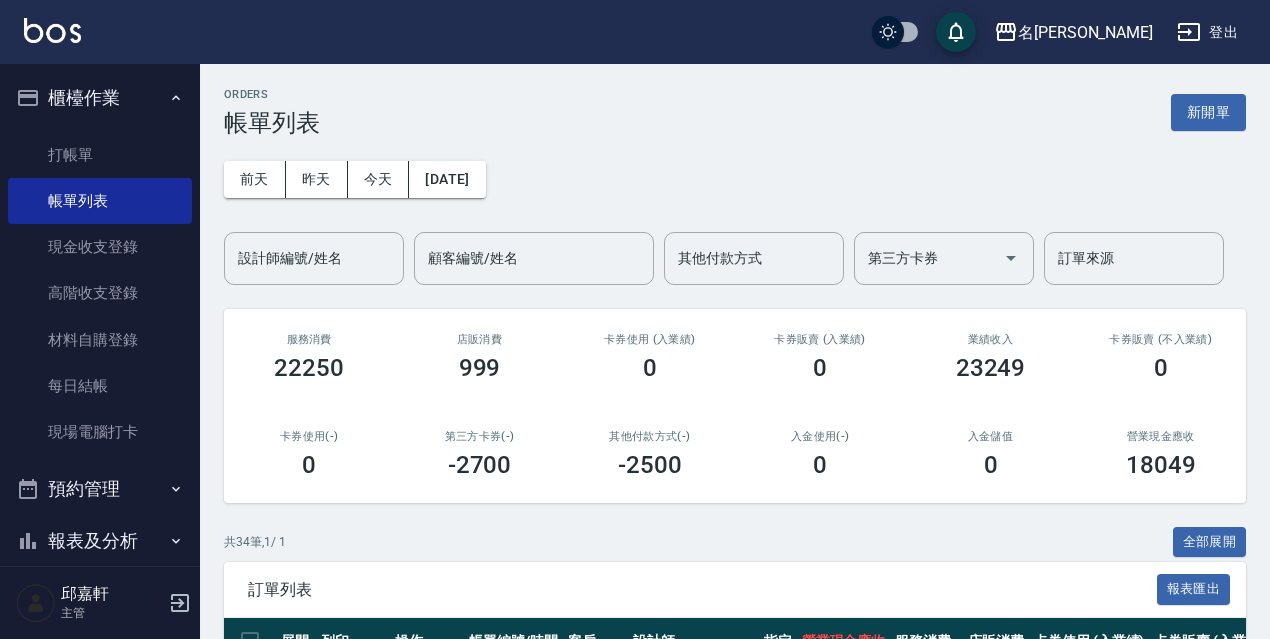 scroll, scrollTop: 200, scrollLeft: 0, axis: vertical 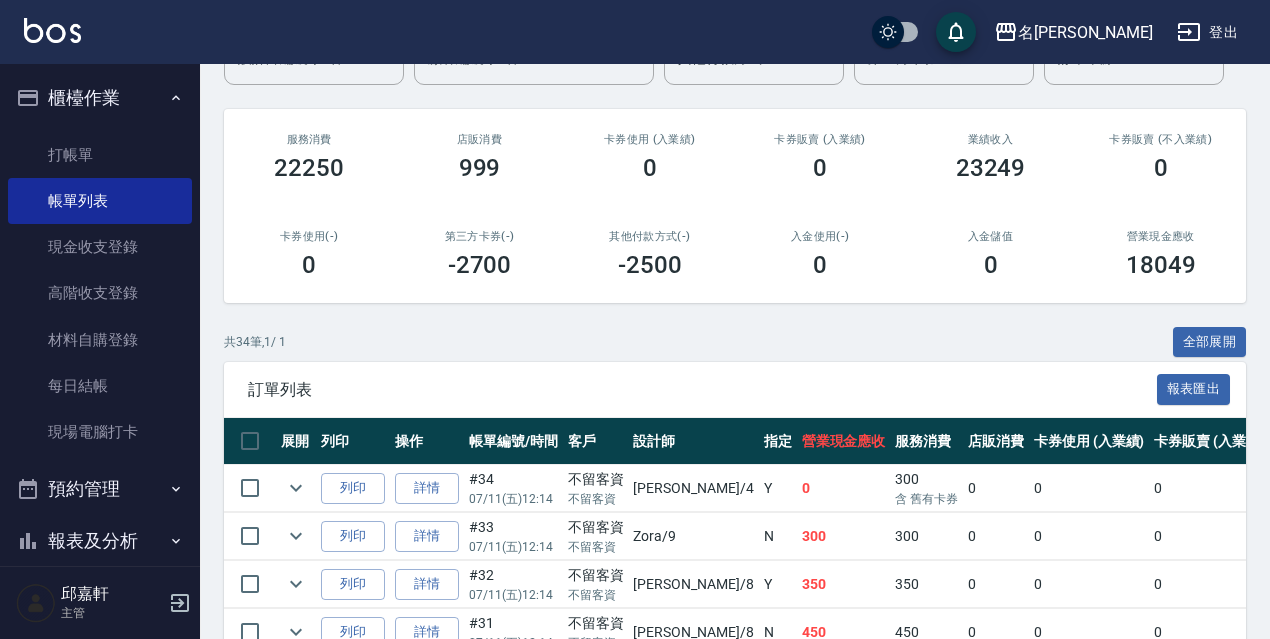 click on "全部展開" at bounding box center [1210, 342] 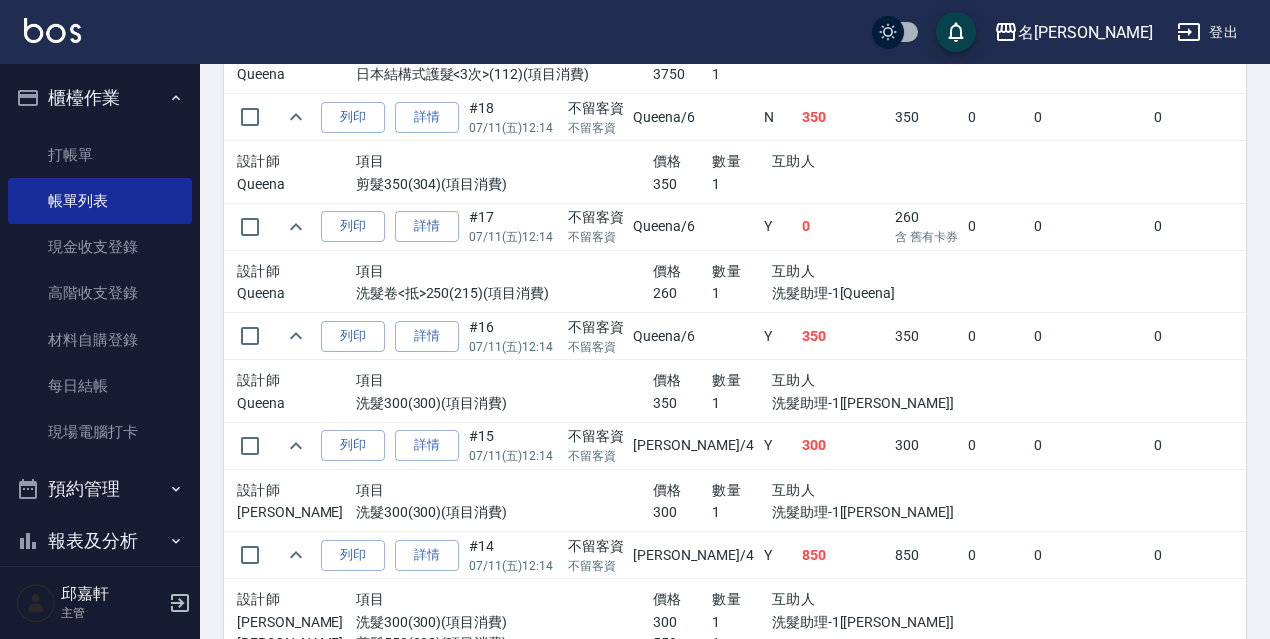 scroll, scrollTop: 4346, scrollLeft: 0, axis: vertical 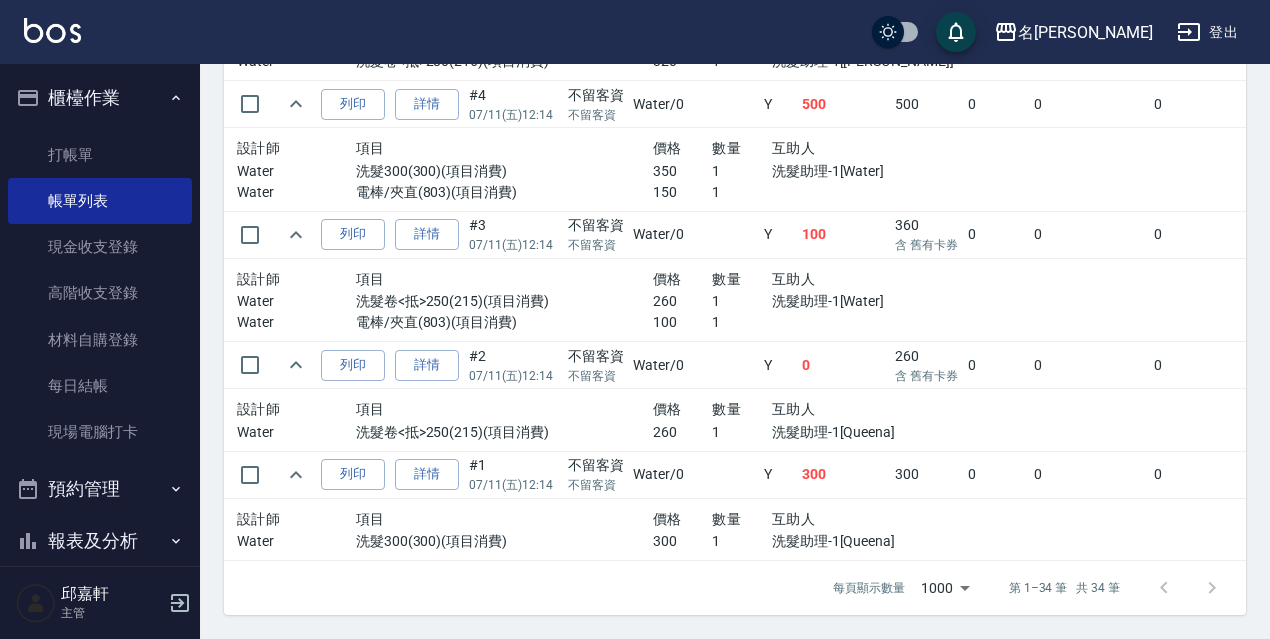 click on "0" at bounding box center (1089, 474) 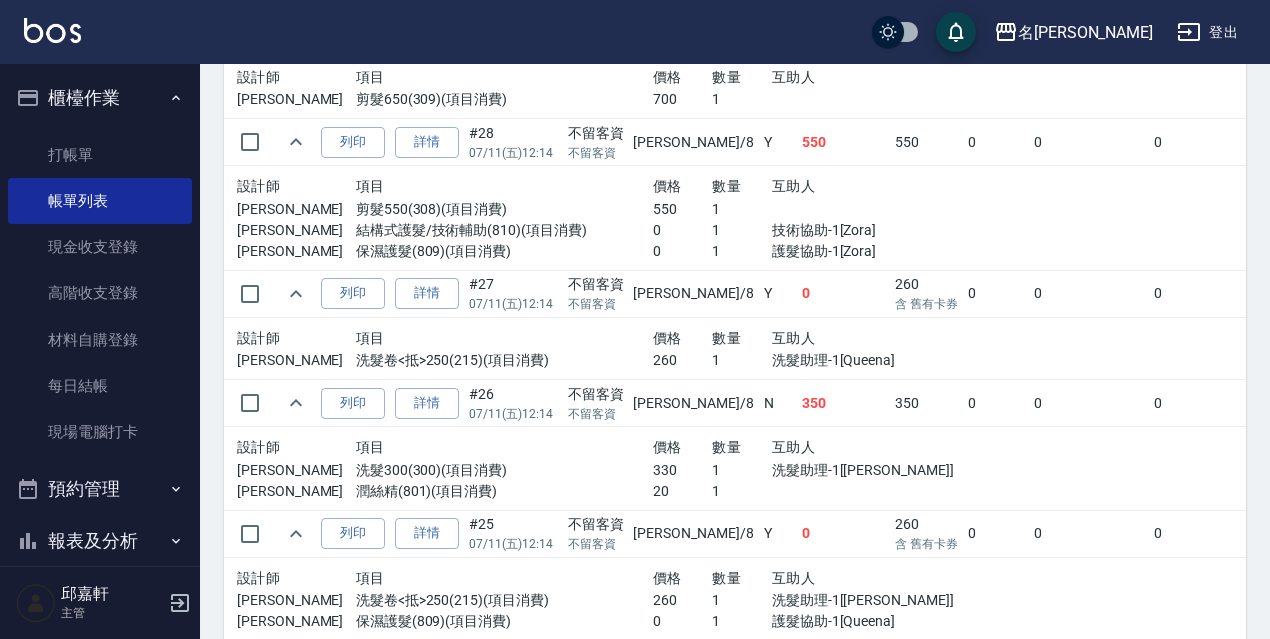scroll, scrollTop: 1166, scrollLeft: 0, axis: vertical 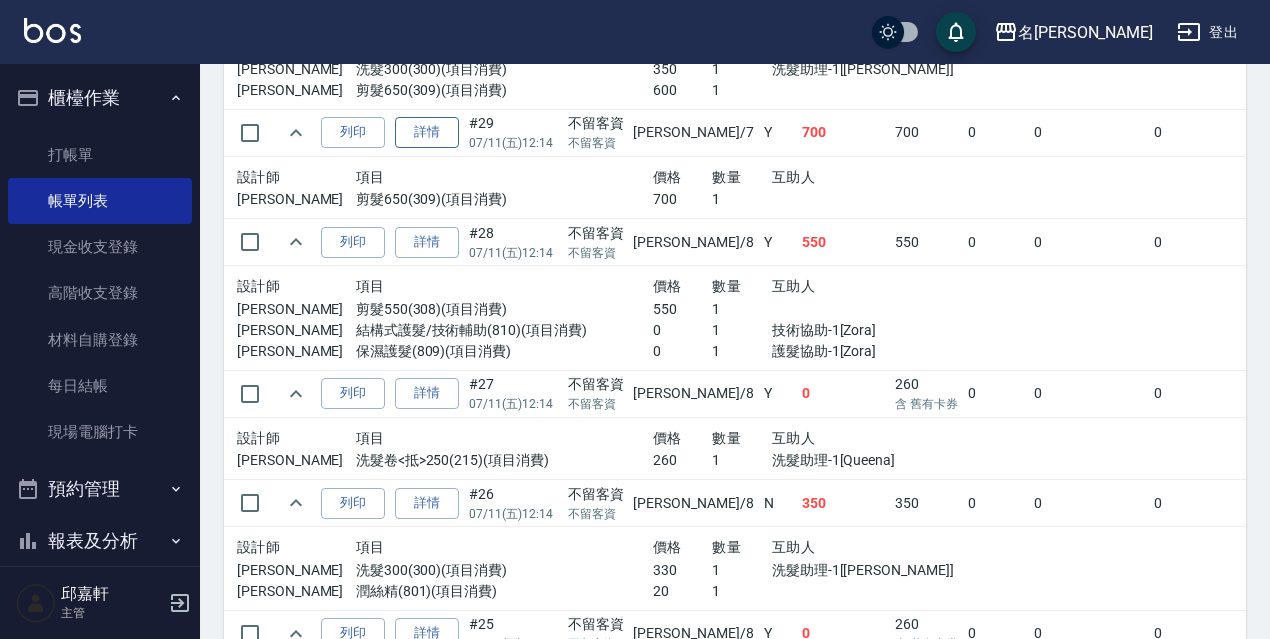 click on "詳情" at bounding box center [427, 132] 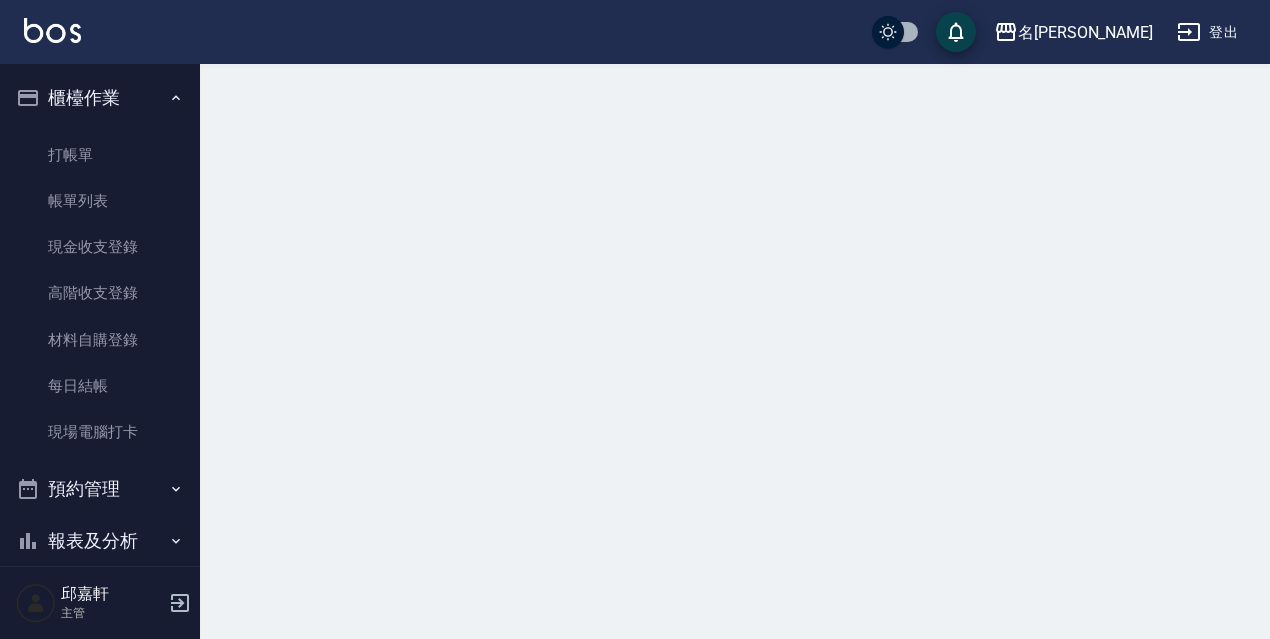 scroll, scrollTop: 0, scrollLeft: 0, axis: both 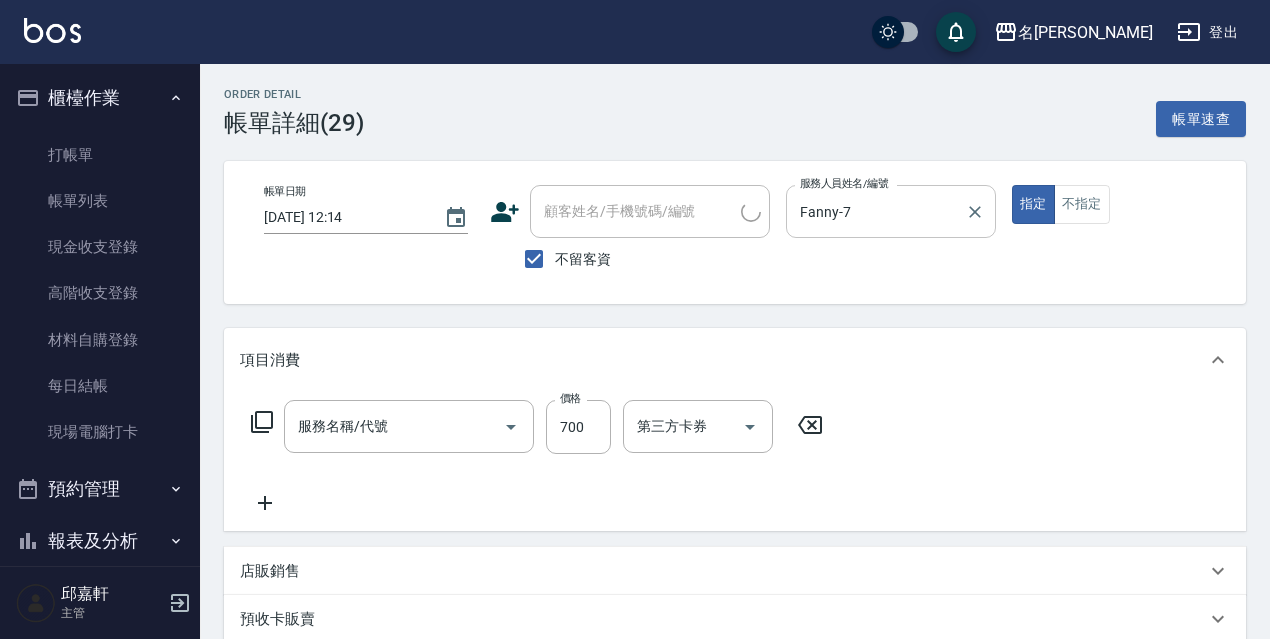 type on "[DATE] 12:14" 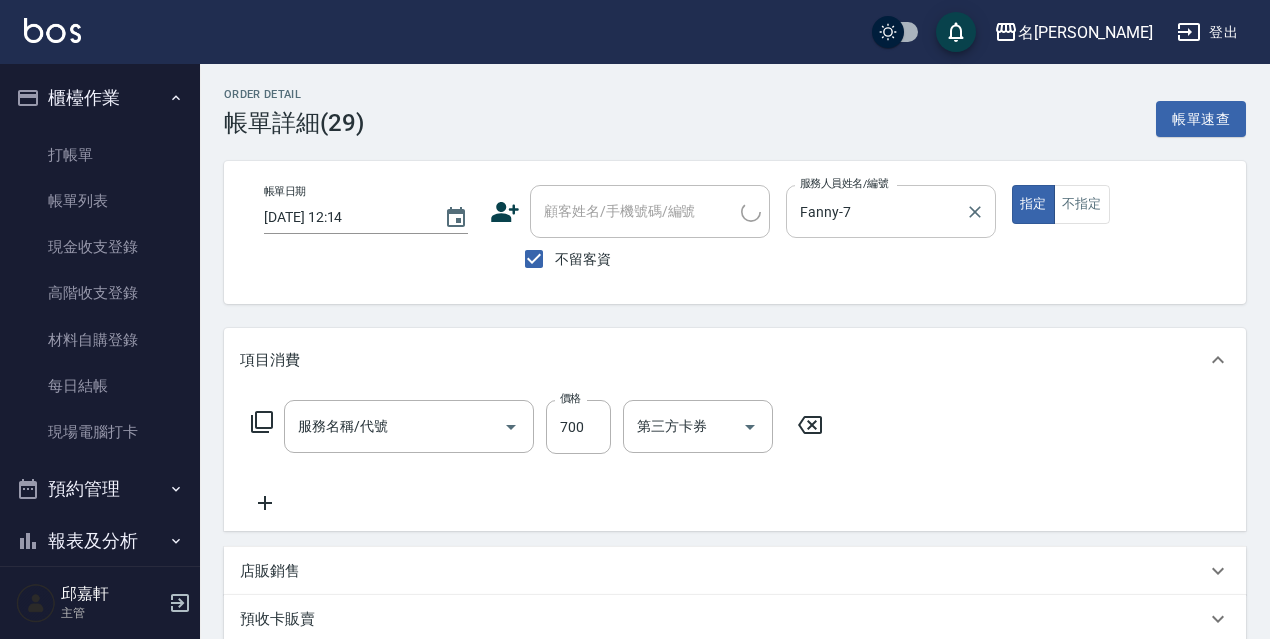 checkbox on "true" 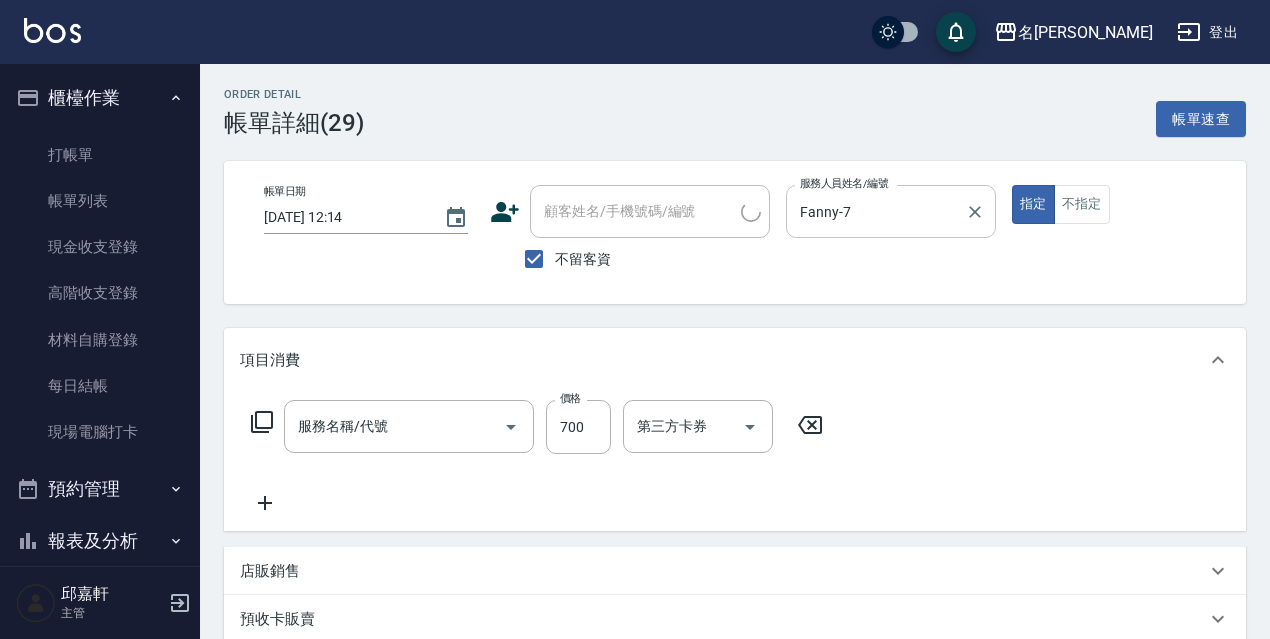 type on "剪髮650(309)" 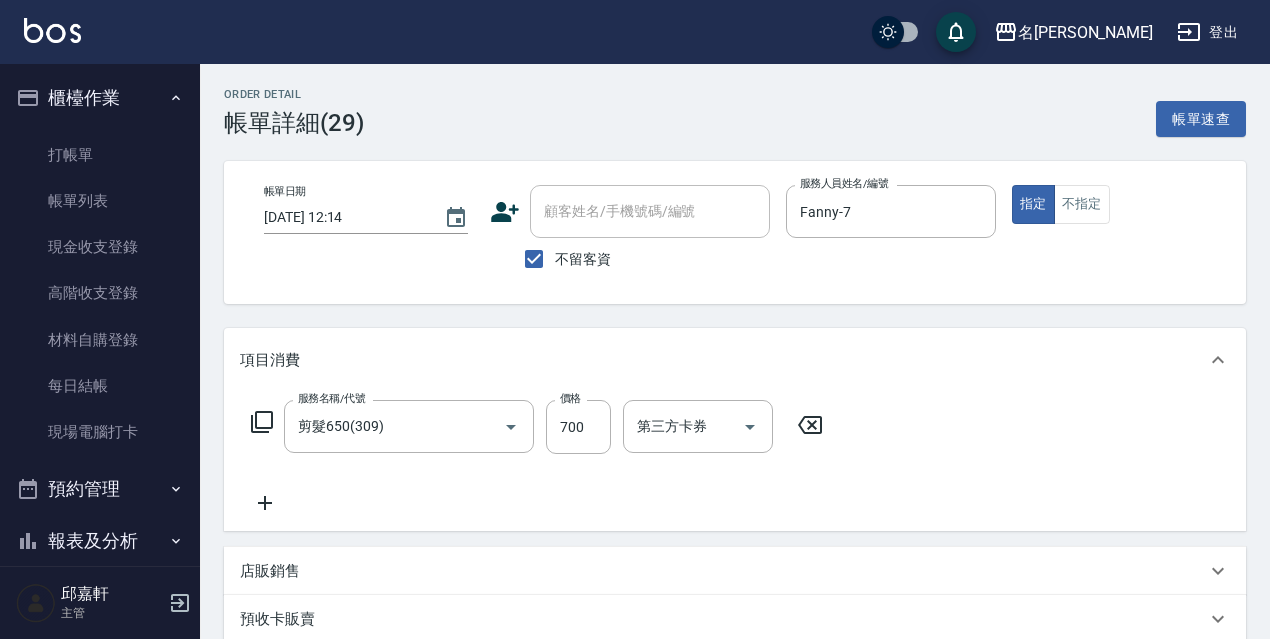 click on "帳單日期 [DATE] 12:14 顧客姓名/手機號碼/編號 顧客姓名/手機號碼/編號 不留客資 服務人員姓名/編號 [PERSON_NAME]-7 服務人員姓名/編號 指定 不指定" at bounding box center [735, 232] 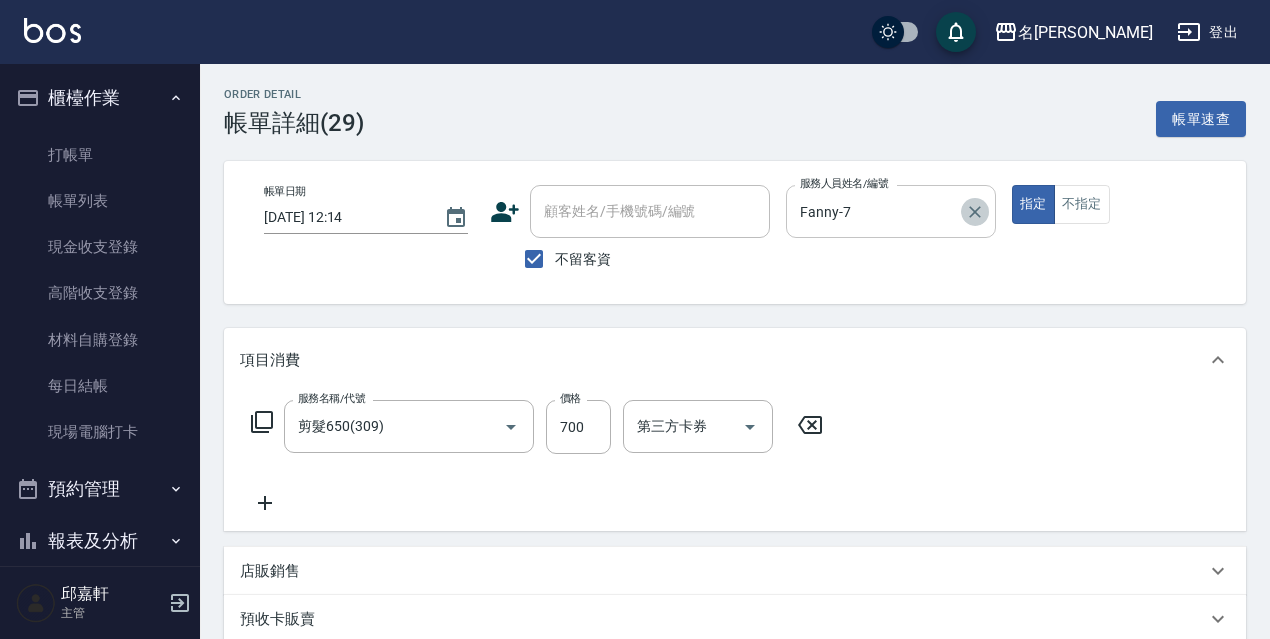 click 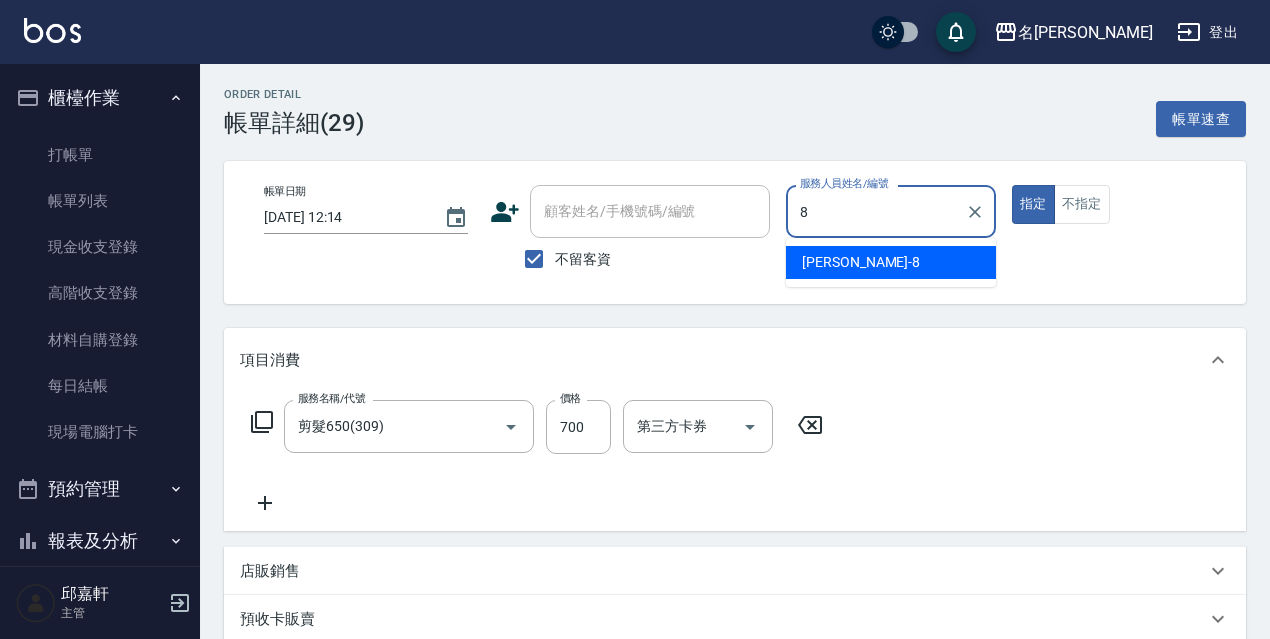 type on "Cindy-8" 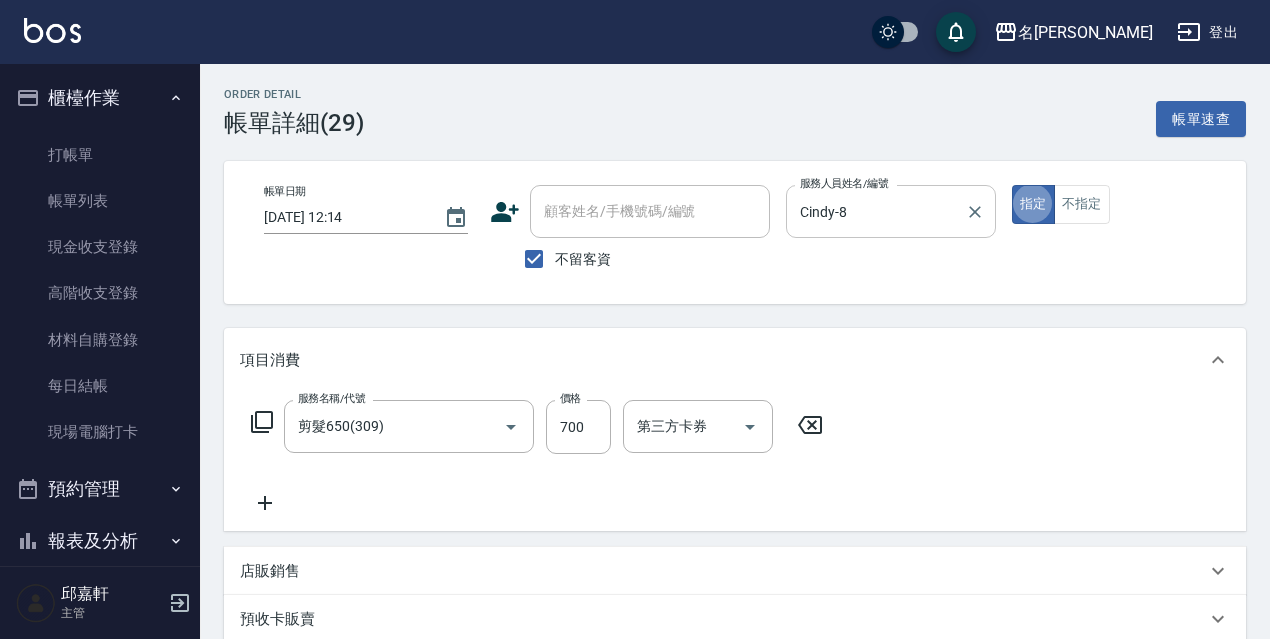 type on "true" 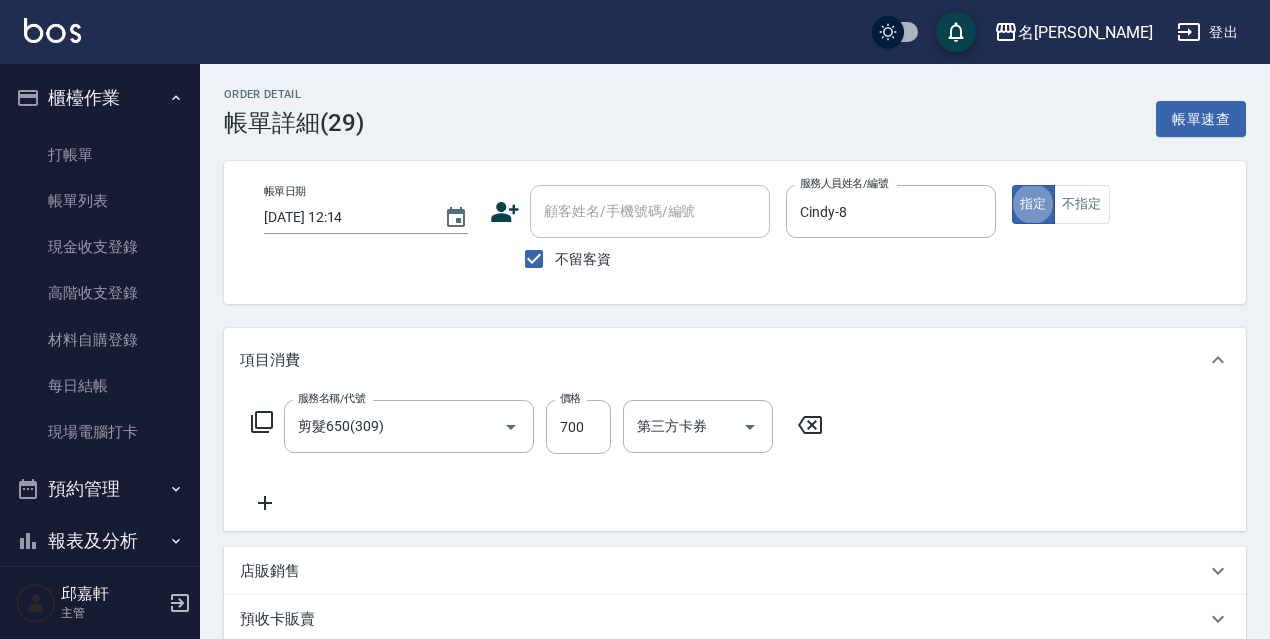scroll, scrollTop: 364, scrollLeft: 0, axis: vertical 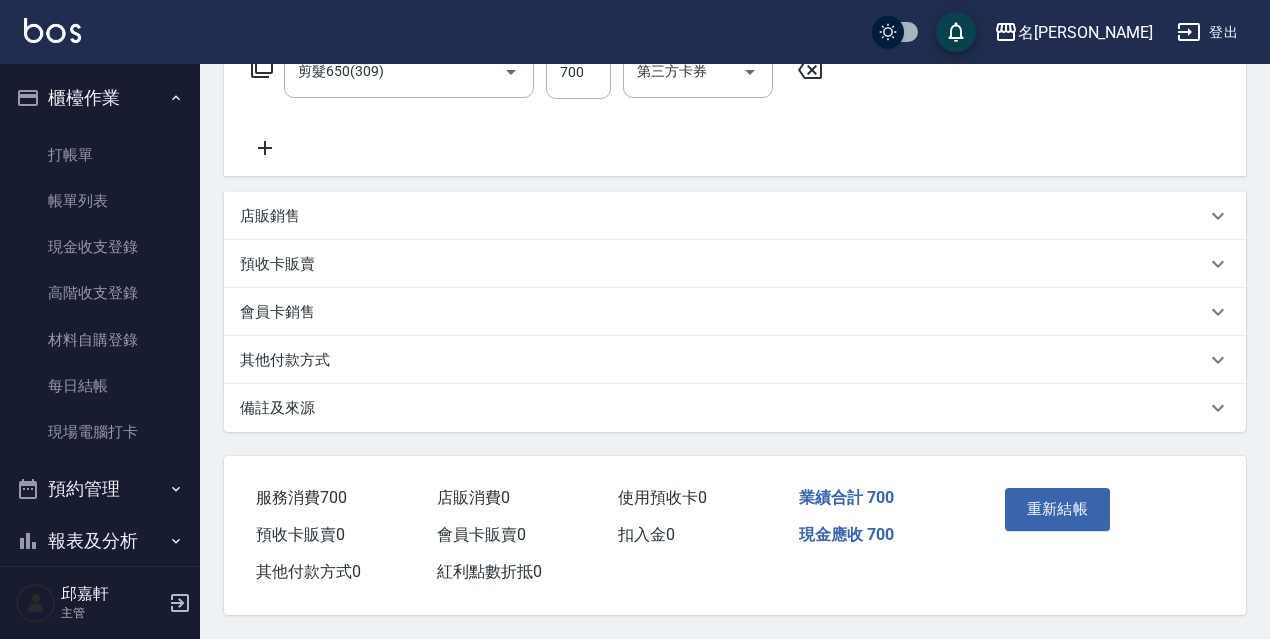 click on "重新結帳" at bounding box center (1058, 509) 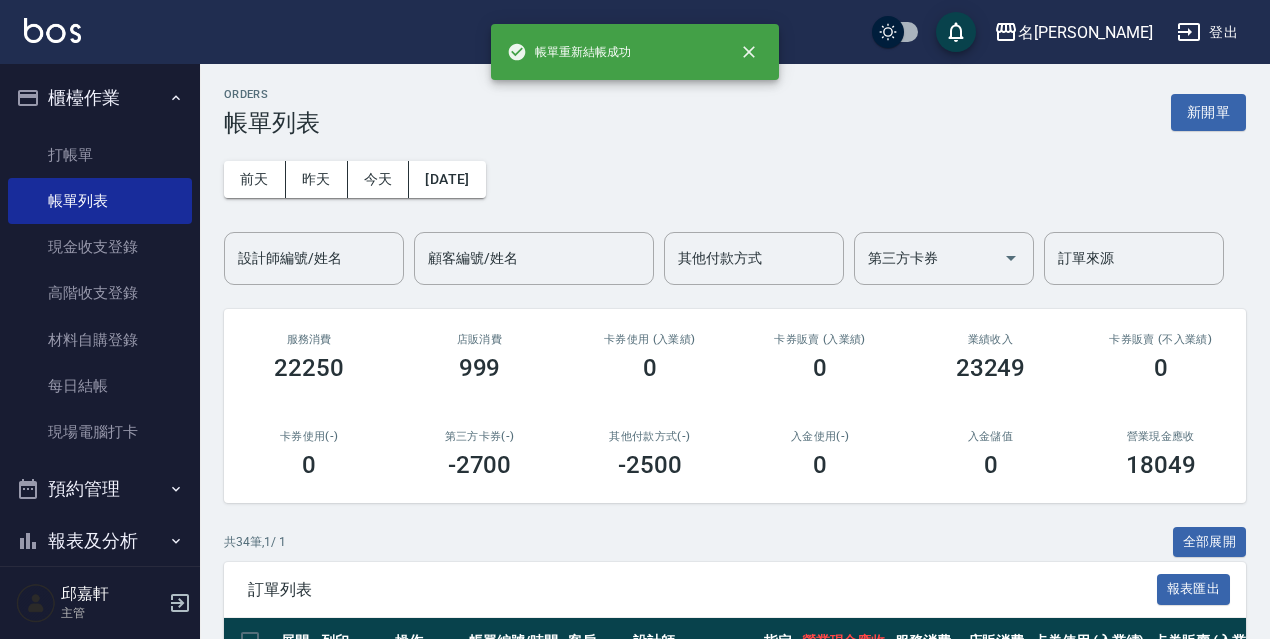 scroll, scrollTop: 200, scrollLeft: 0, axis: vertical 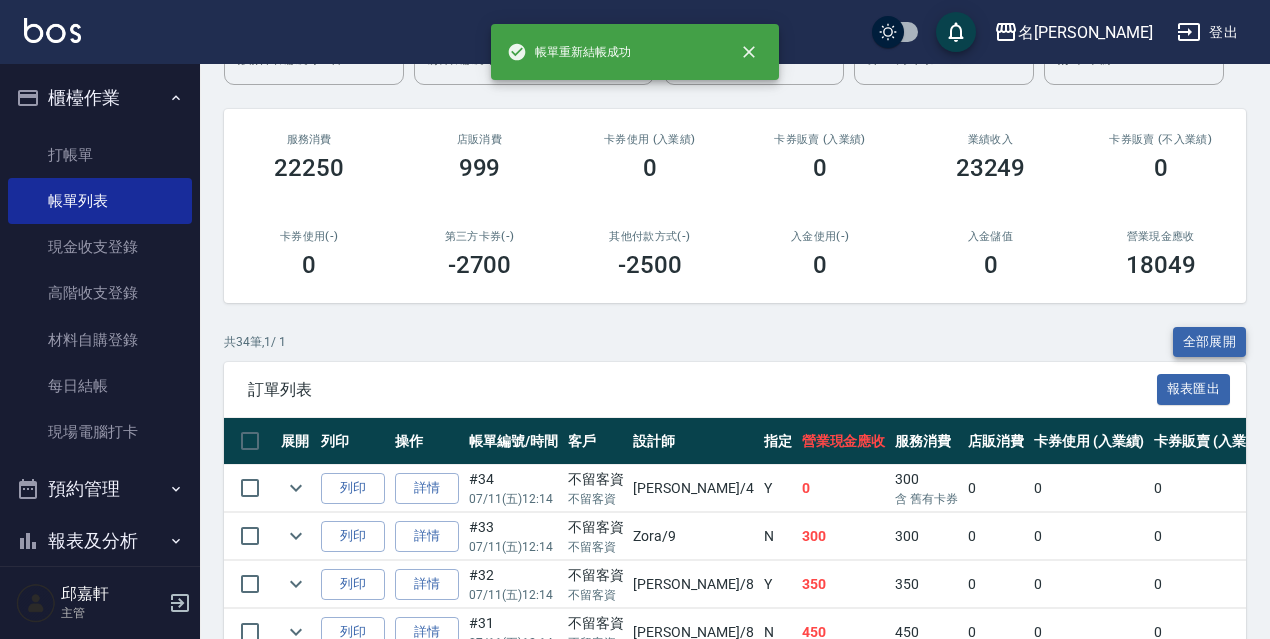 drag, startPoint x: 1203, startPoint y: 318, endPoint x: 1203, endPoint y: 340, distance: 22 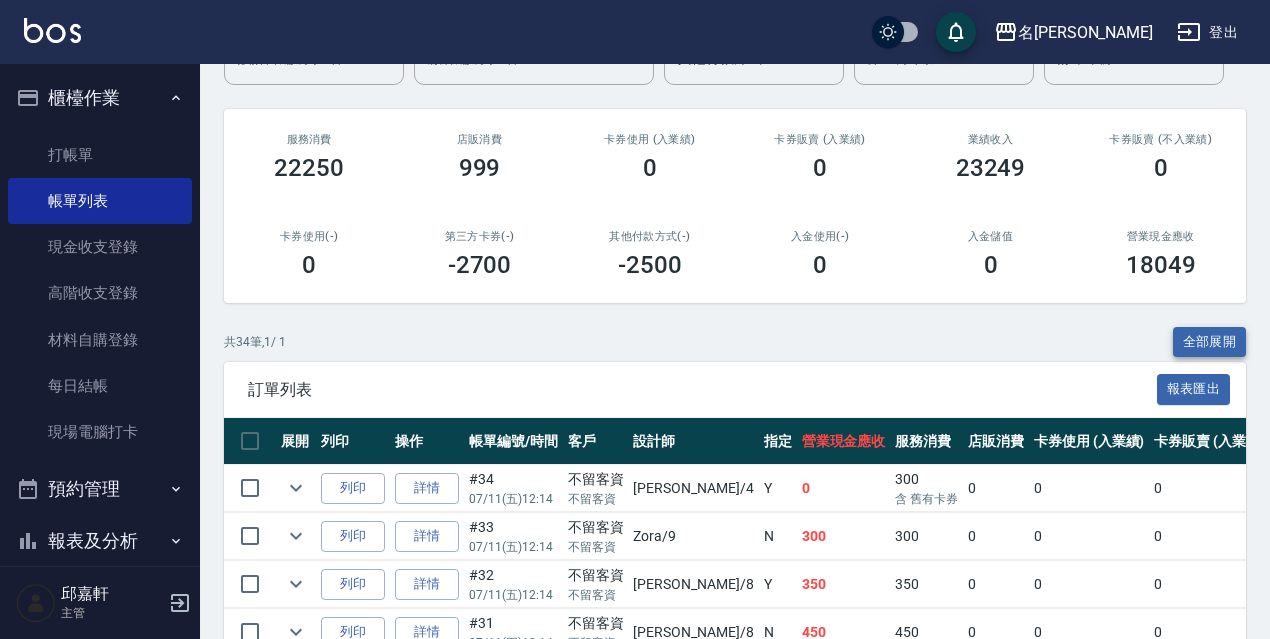 click on "全部展開" at bounding box center [1210, 342] 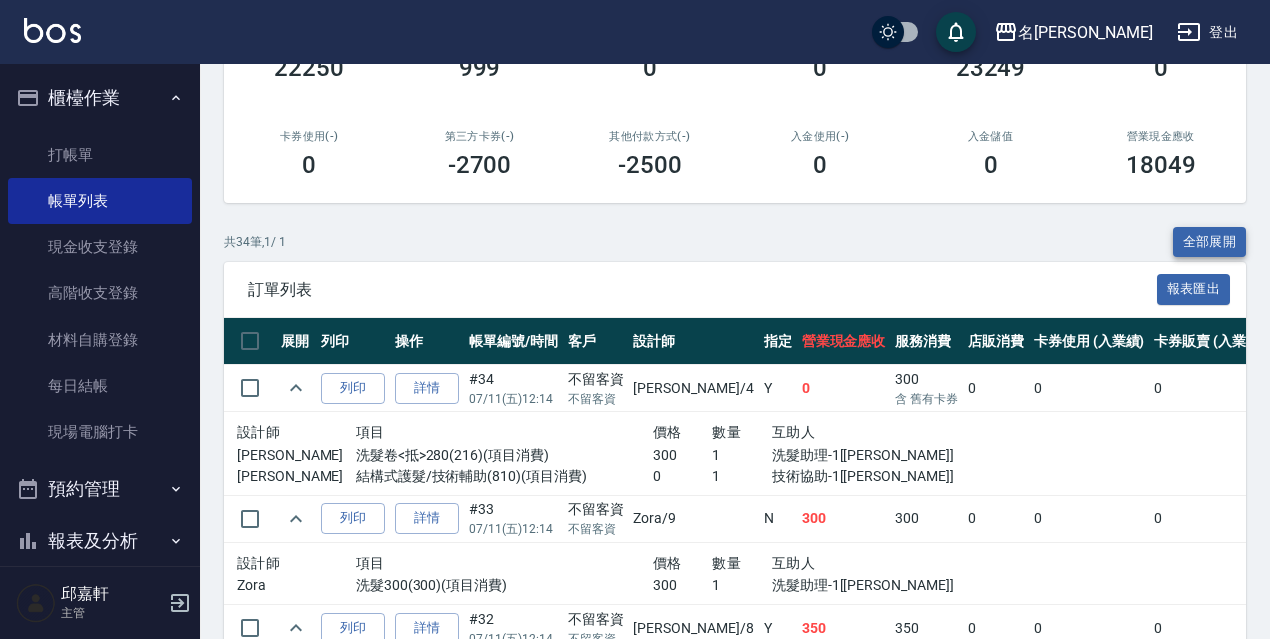 scroll, scrollTop: 200, scrollLeft: 0, axis: vertical 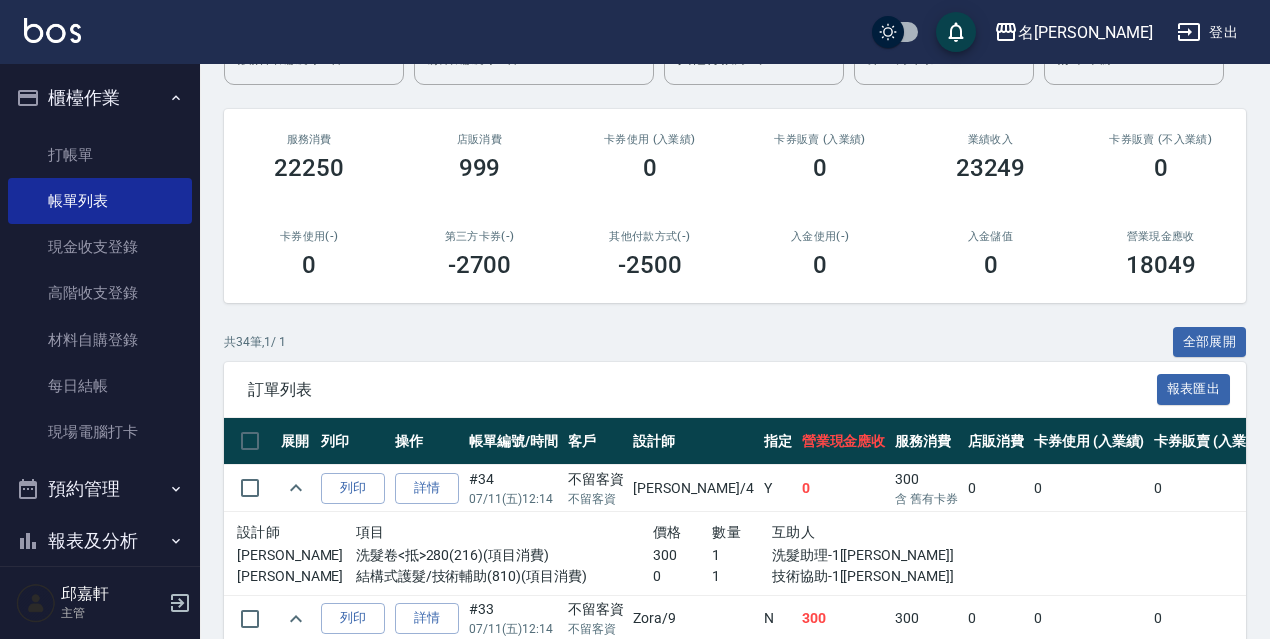 drag, startPoint x: 1178, startPoint y: 337, endPoint x: 1279, endPoint y: 226, distance: 150.07332 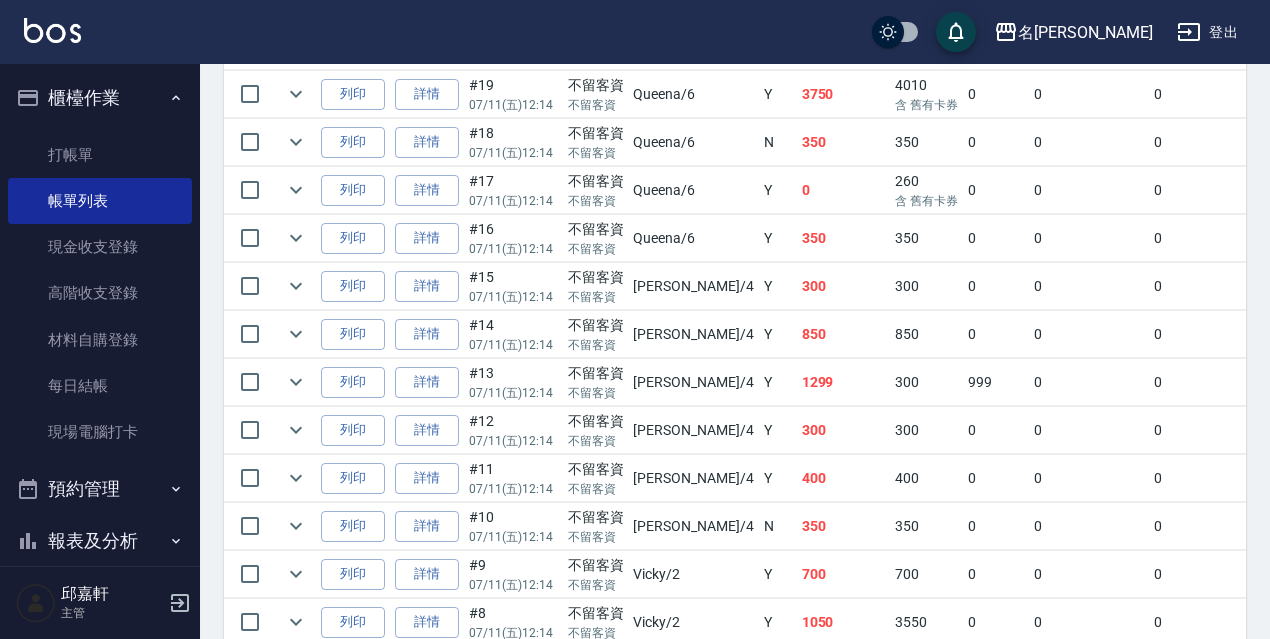 scroll, scrollTop: 1751, scrollLeft: 0, axis: vertical 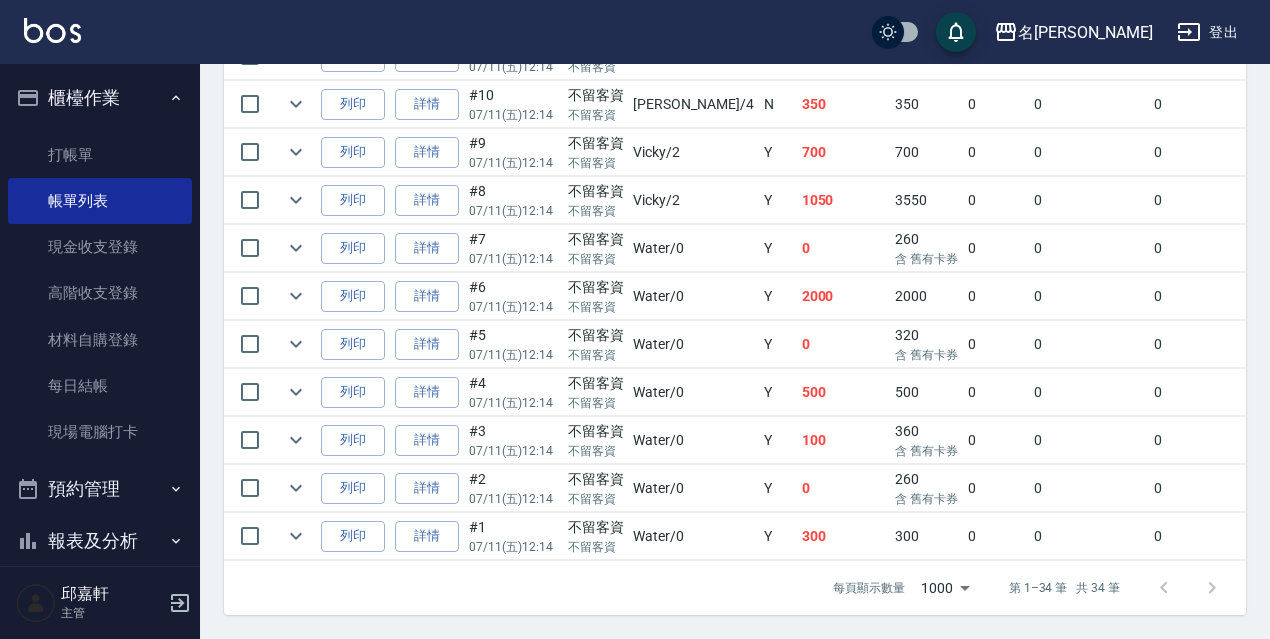 click on "0" at bounding box center (1089, 488) 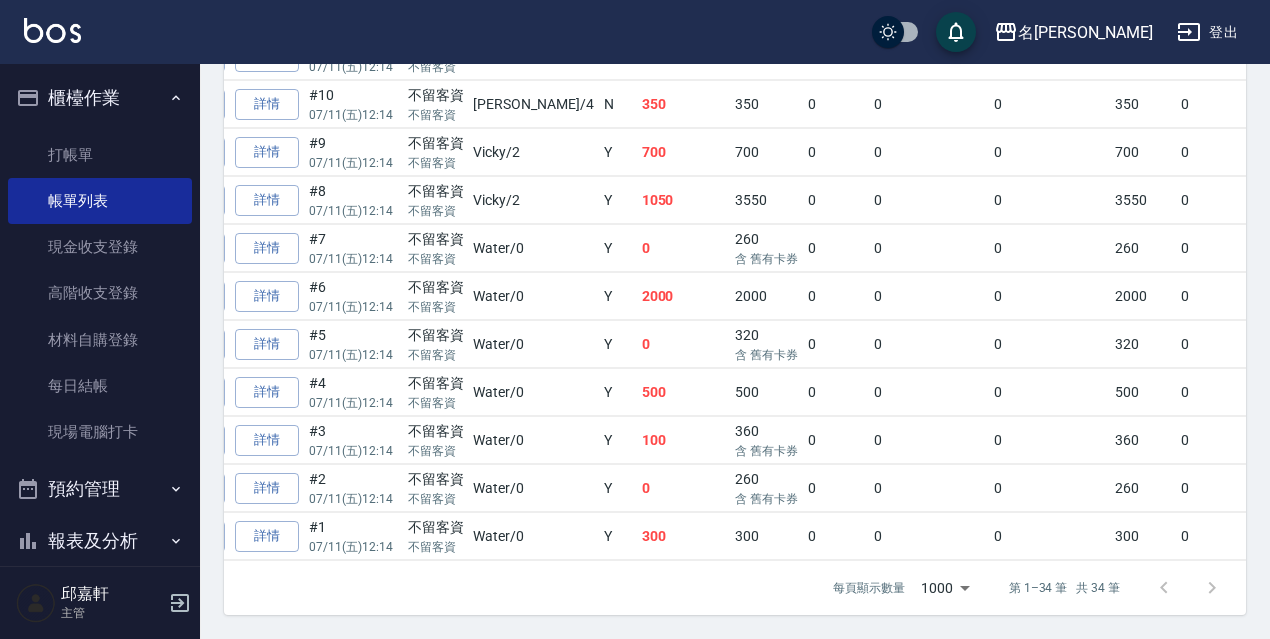 scroll, scrollTop: 0, scrollLeft: 200, axis: horizontal 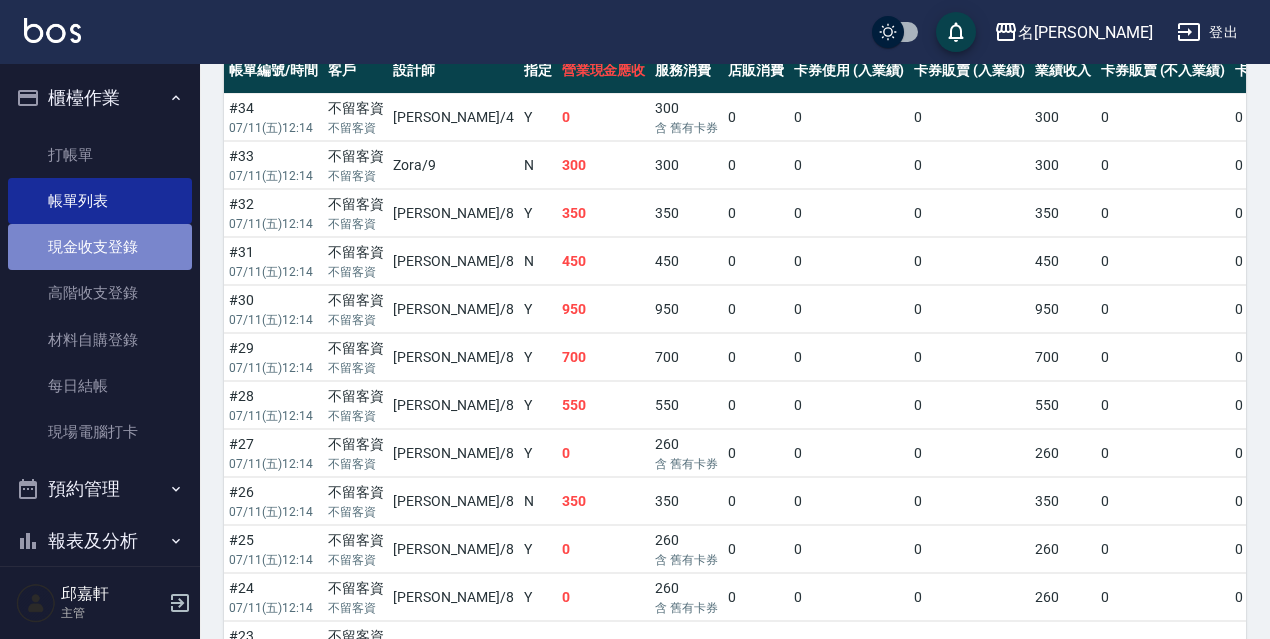 click on "現金收支登錄" at bounding box center (100, 247) 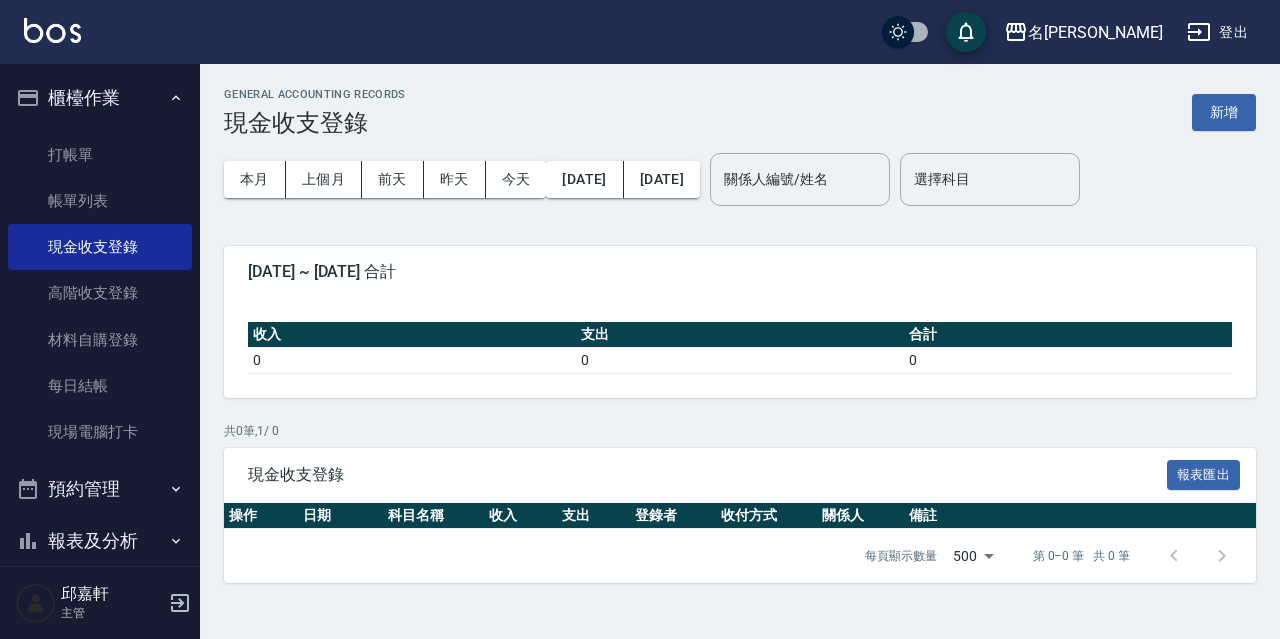 click on "新增" at bounding box center (1224, 112) 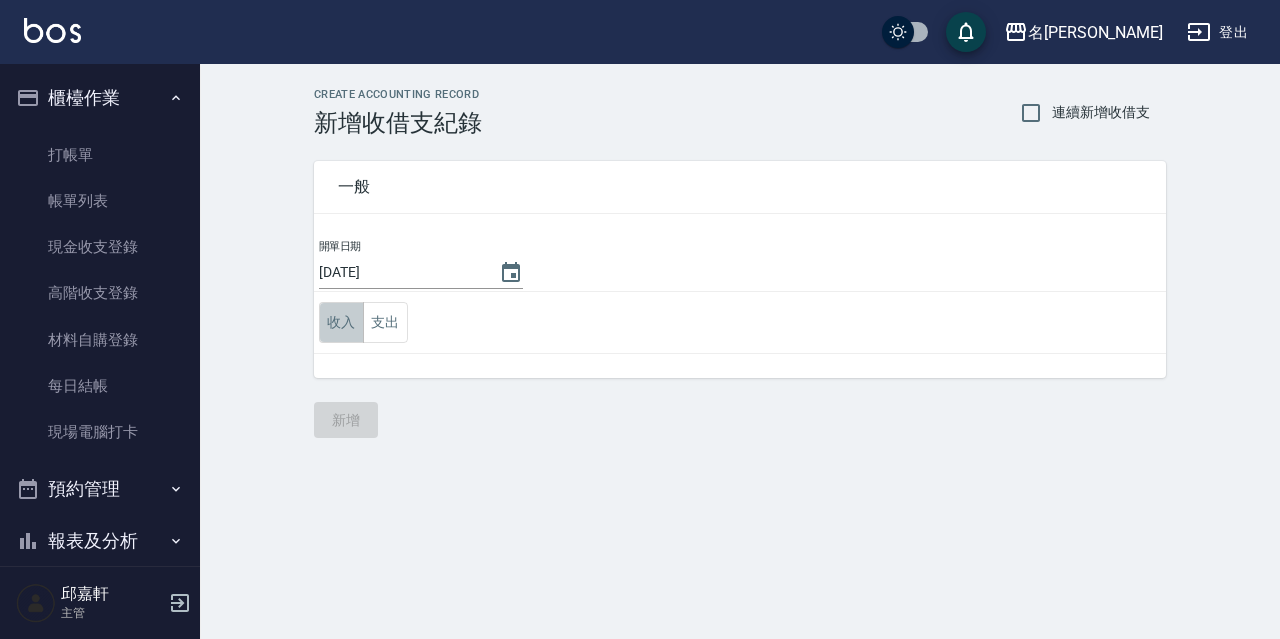 click on "收入" at bounding box center [341, 322] 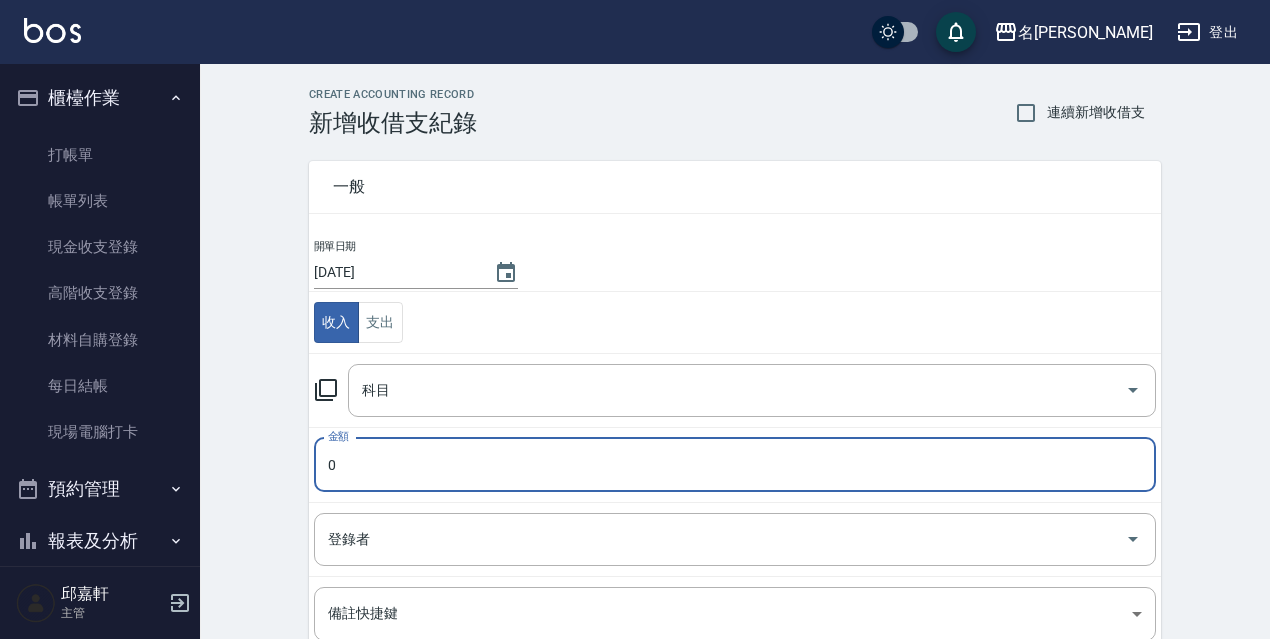 drag, startPoint x: 379, startPoint y: 460, endPoint x: 372, endPoint y: 449, distance: 13.038404 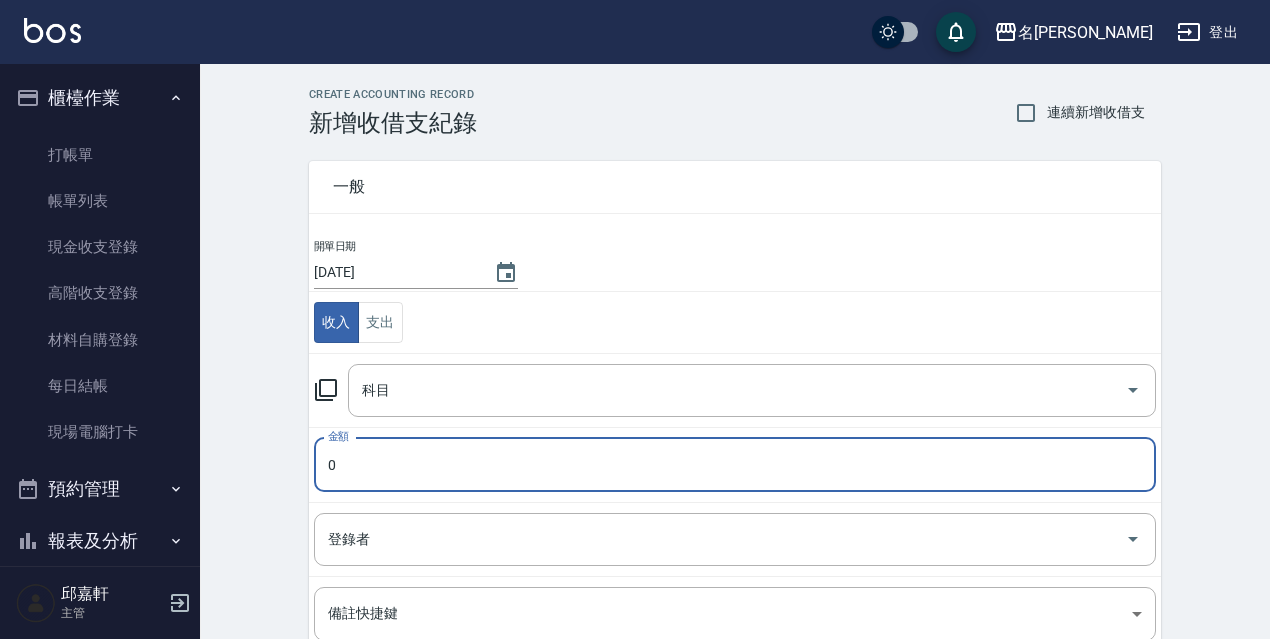 click on "0" at bounding box center [735, 465] 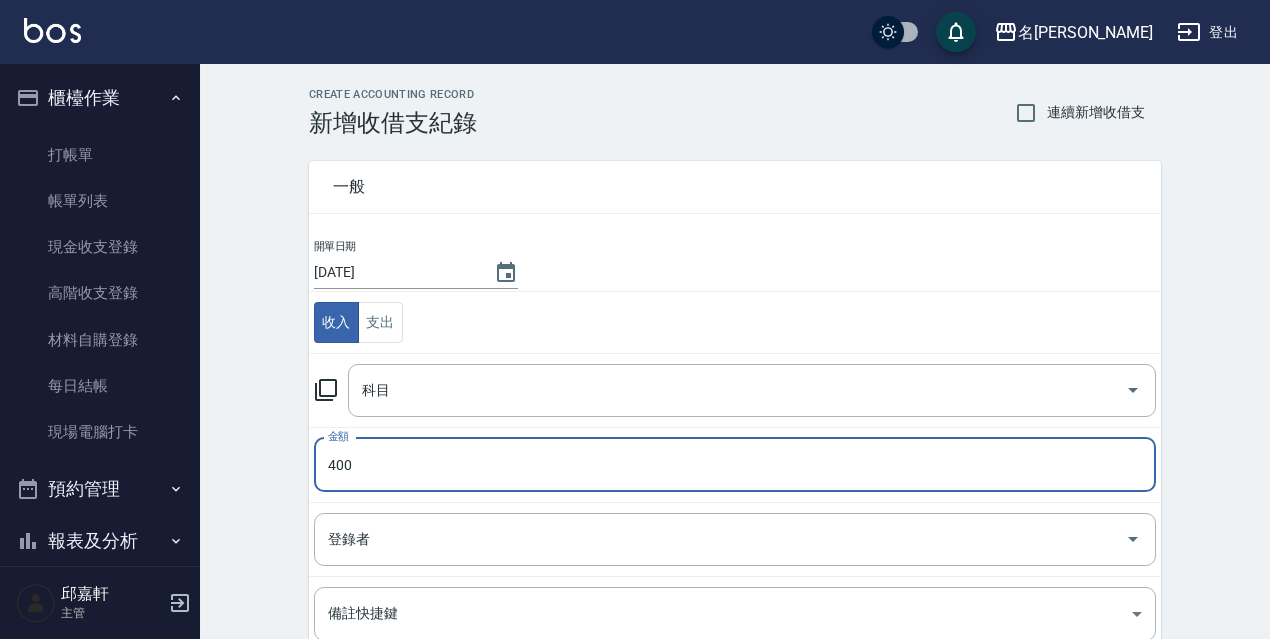 type on "400" 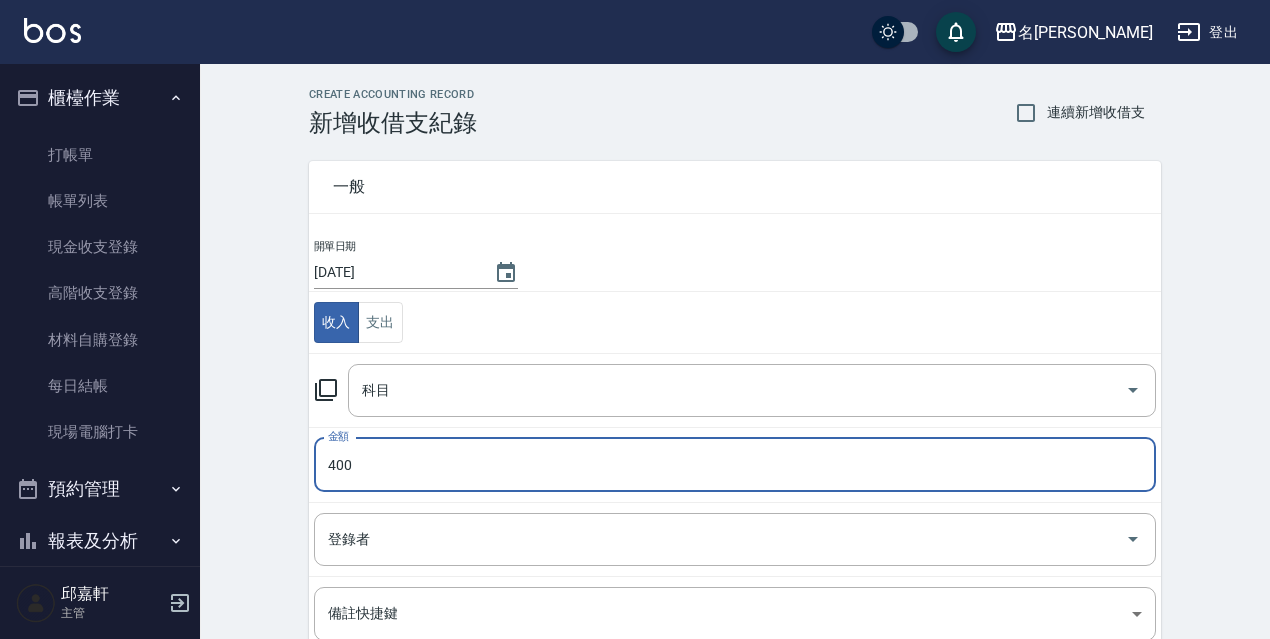 scroll, scrollTop: 244, scrollLeft: 0, axis: vertical 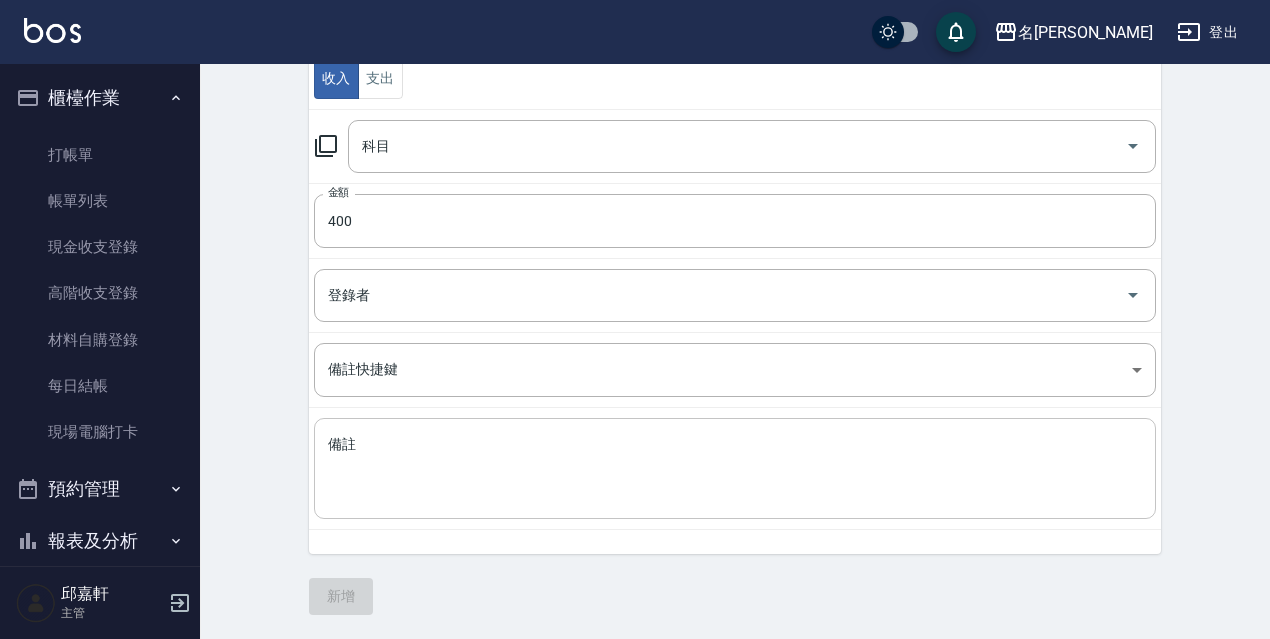click on "備註" at bounding box center [735, 469] 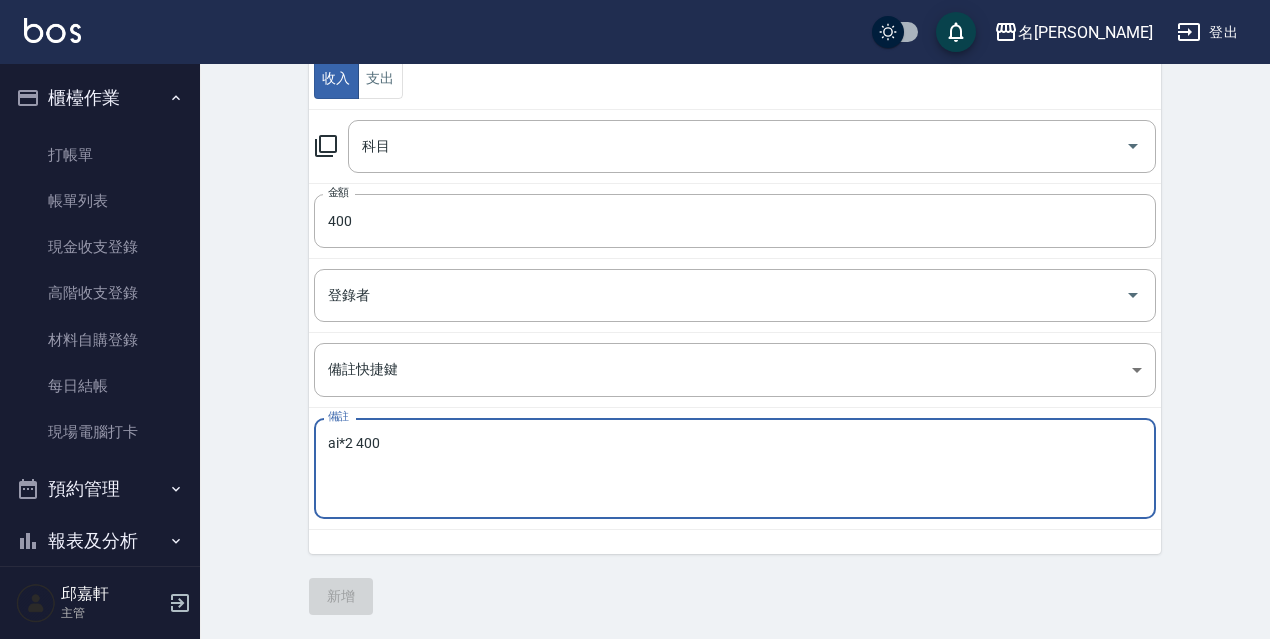 scroll, scrollTop: 144, scrollLeft: 0, axis: vertical 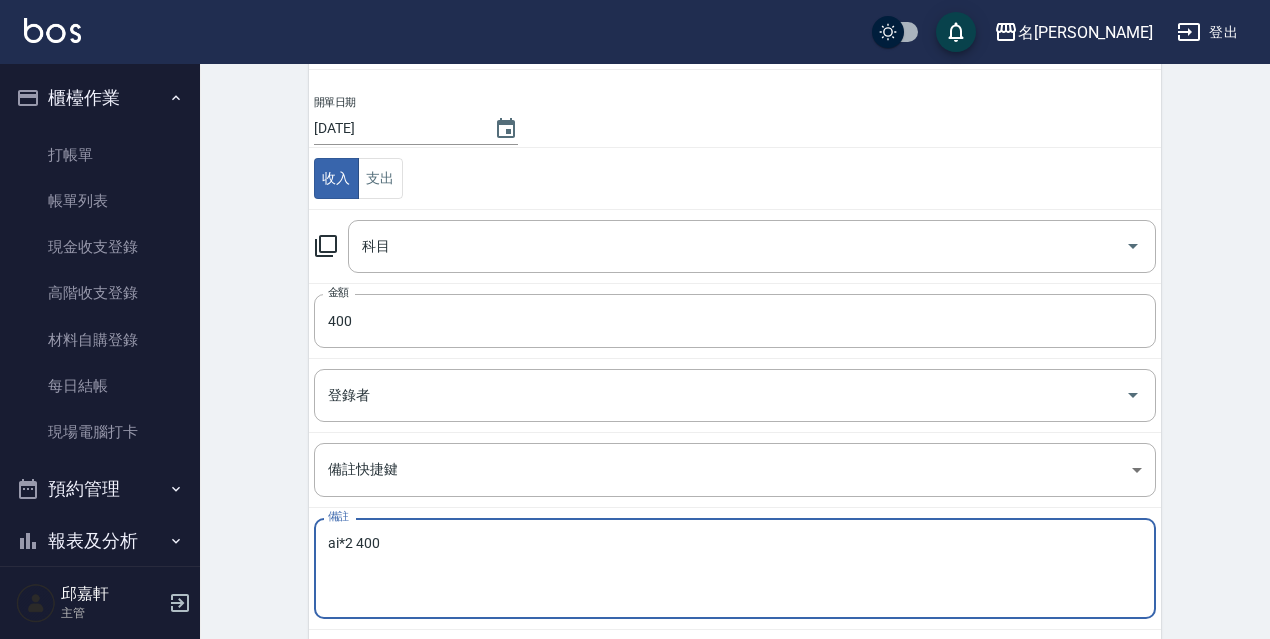 type on "ai*2 400" 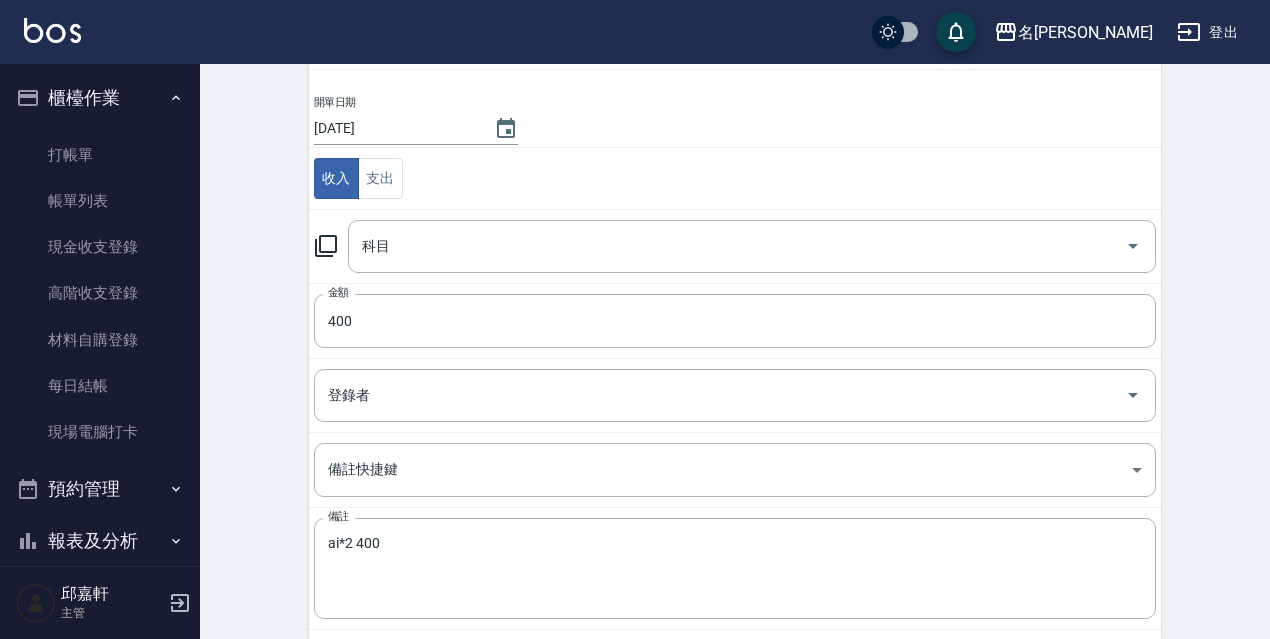 click 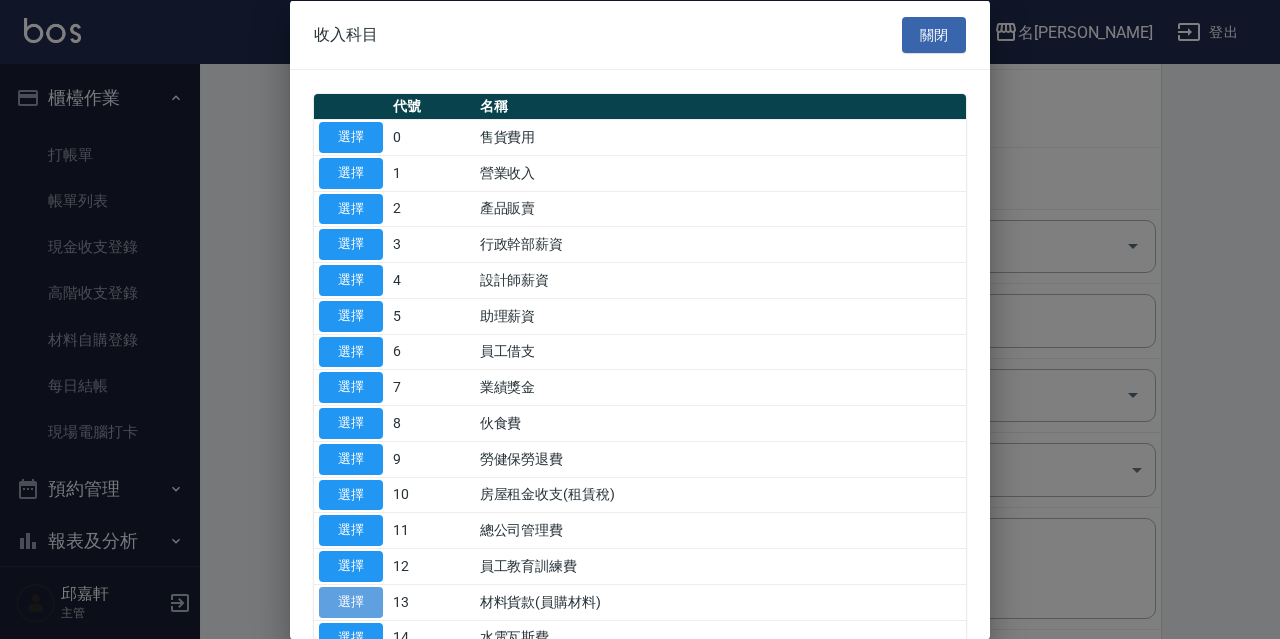 click on "選擇" at bounding box center (351, 601) 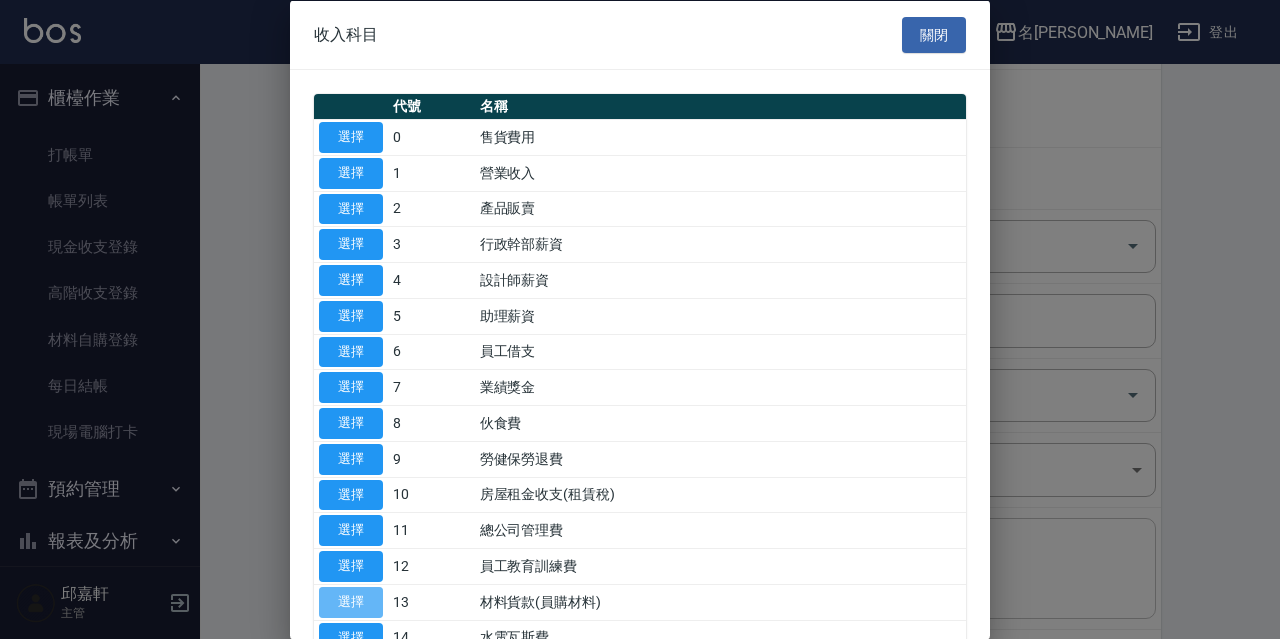 type on "13 材料貨款(員購材料)" 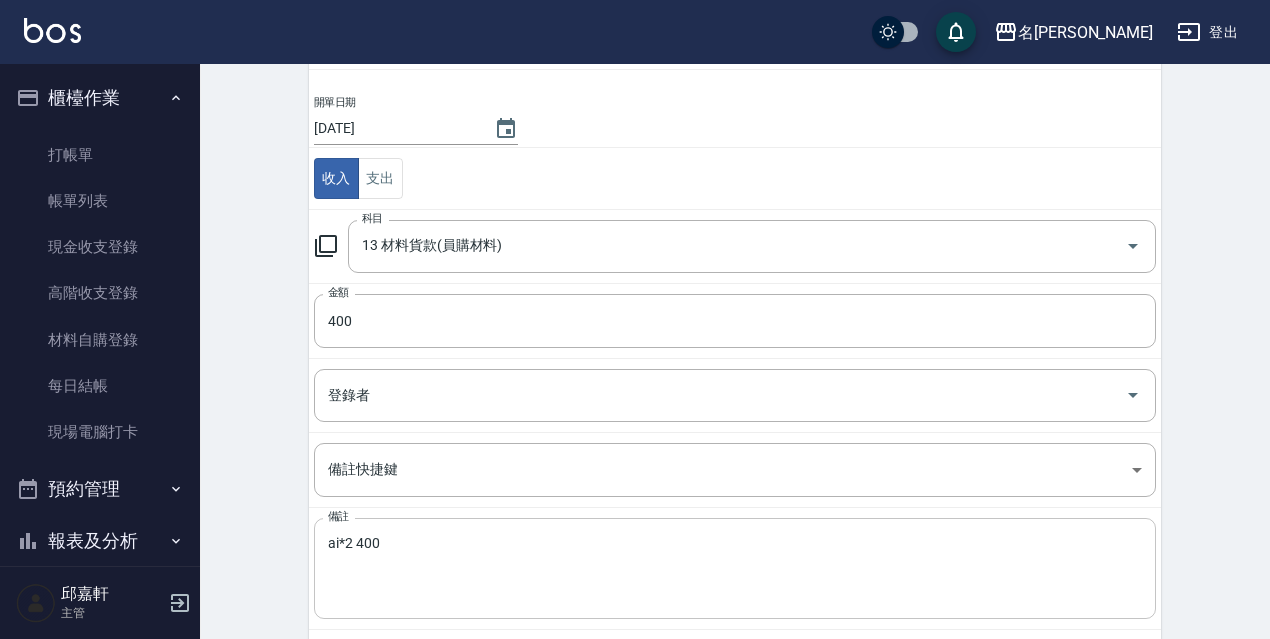scroll, scrollTop: 244, scrollLeft: 0, axis: vertical 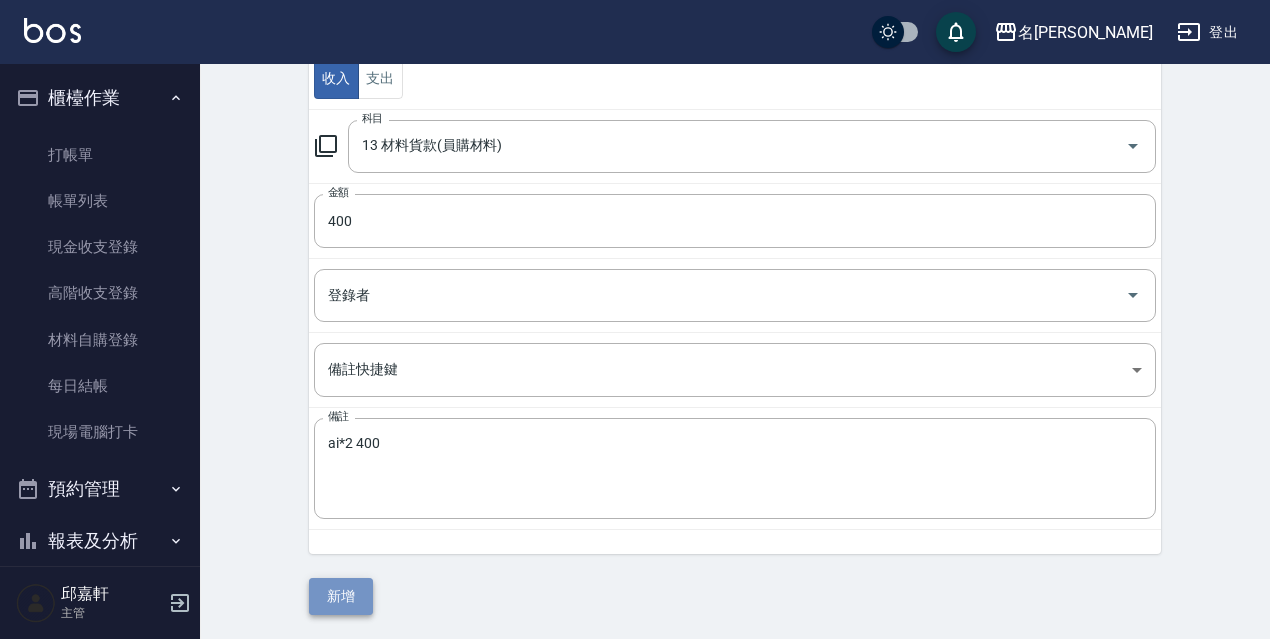 click on "新增" at bounding box center [341, 596] 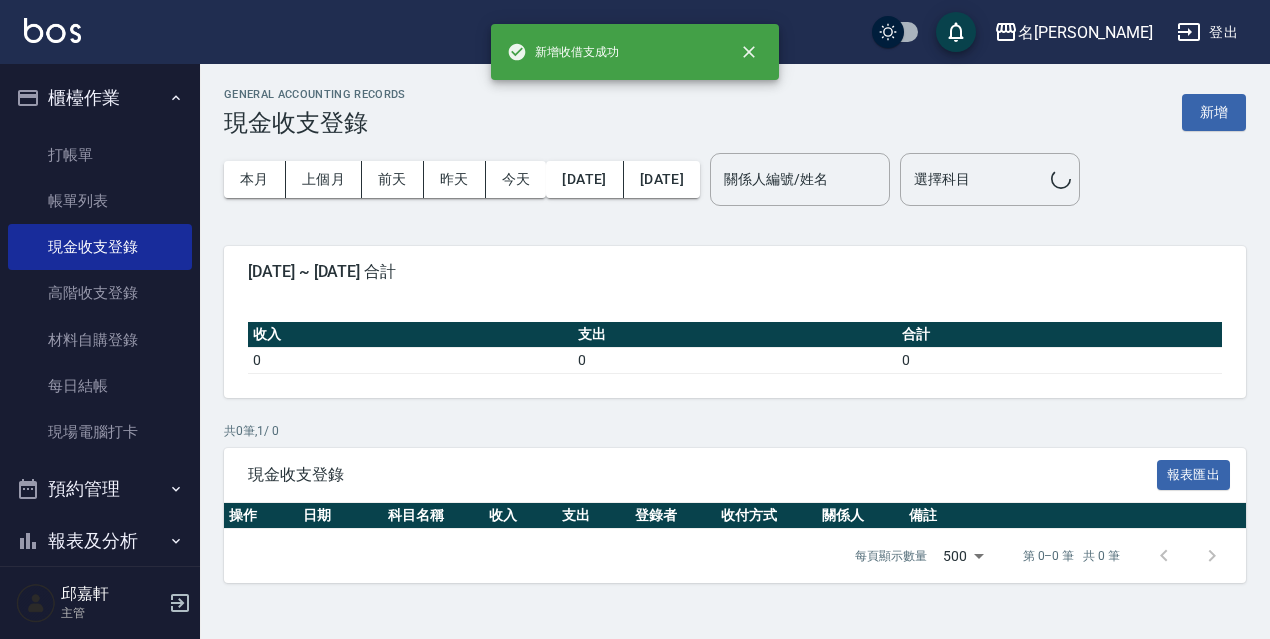 scroll, scrollTop: 0, scrollLeft: 0, axis: both 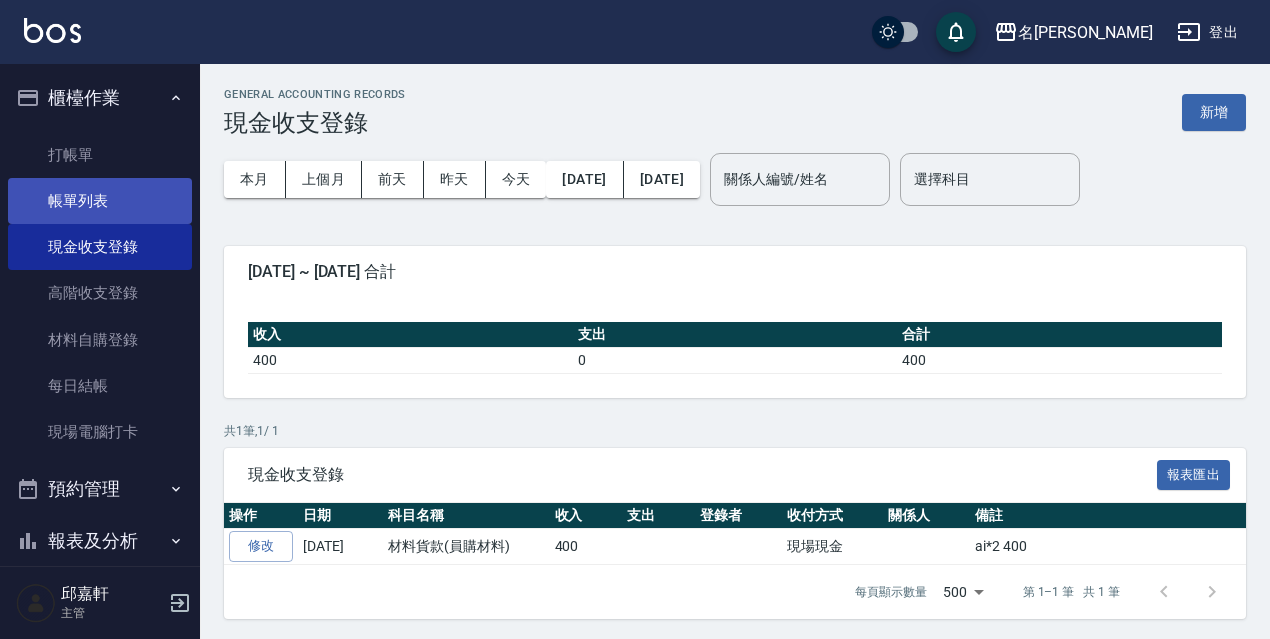 click on "帳單列表" at bounding box center (100, 201) 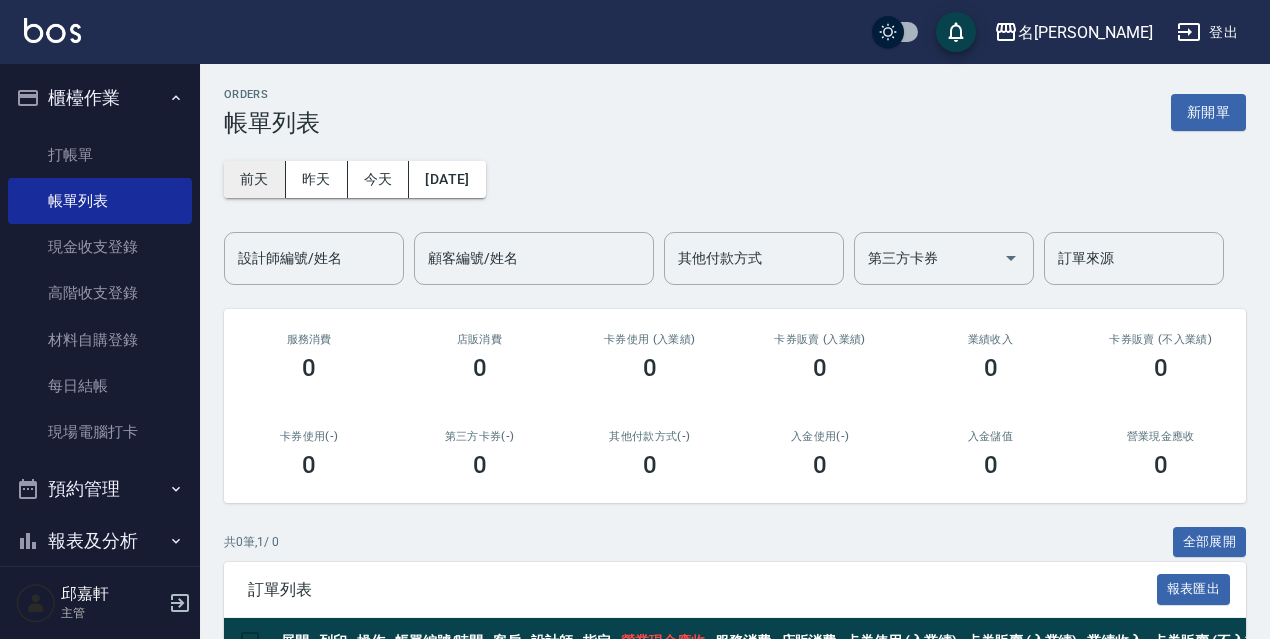 click on "前天" at bounding box center (255, 179) 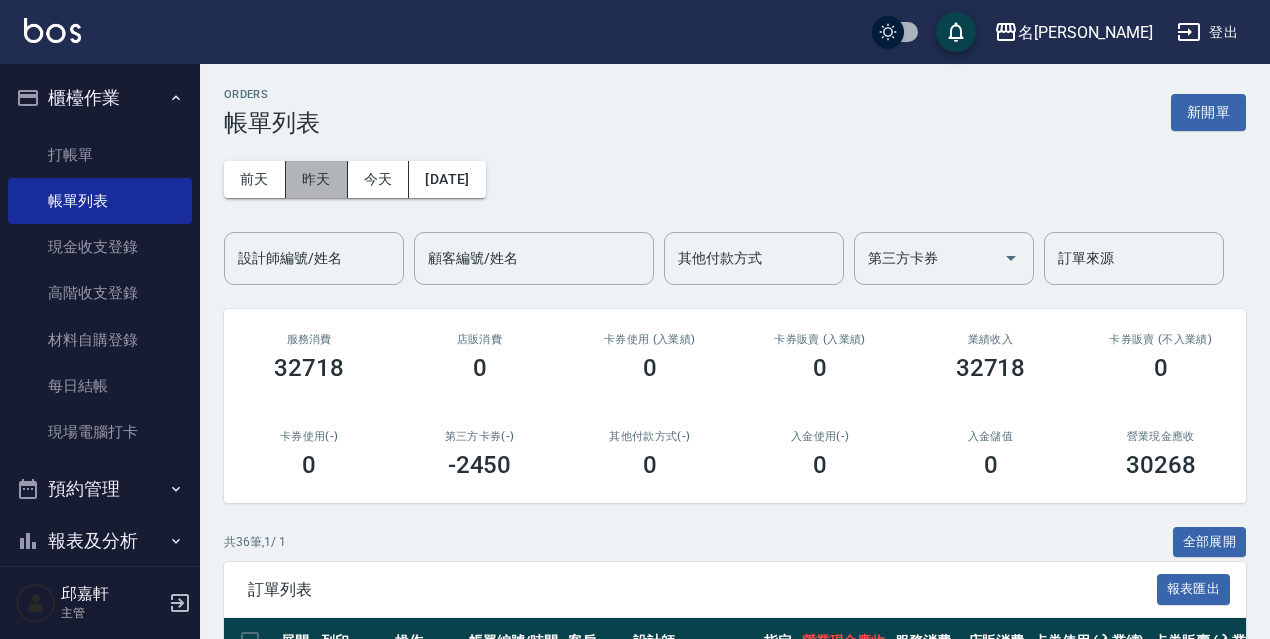 click on "昨天" at bounding box center [317, 179] 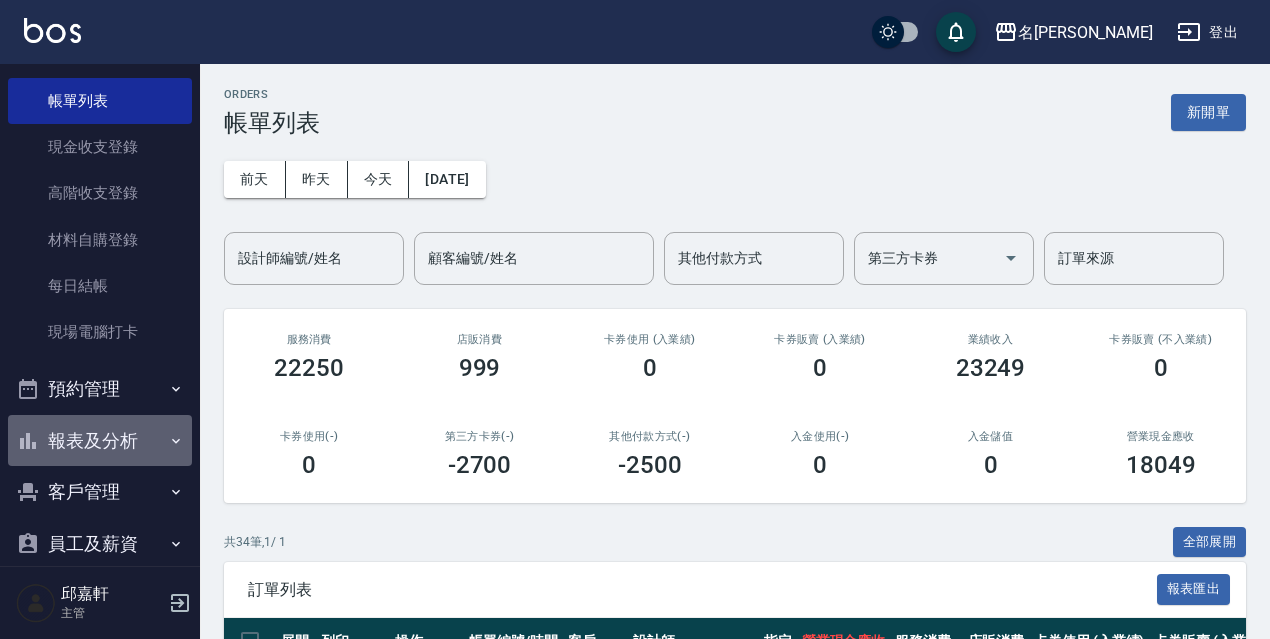 click on "報表及分析" at bounding box center (100, 441) 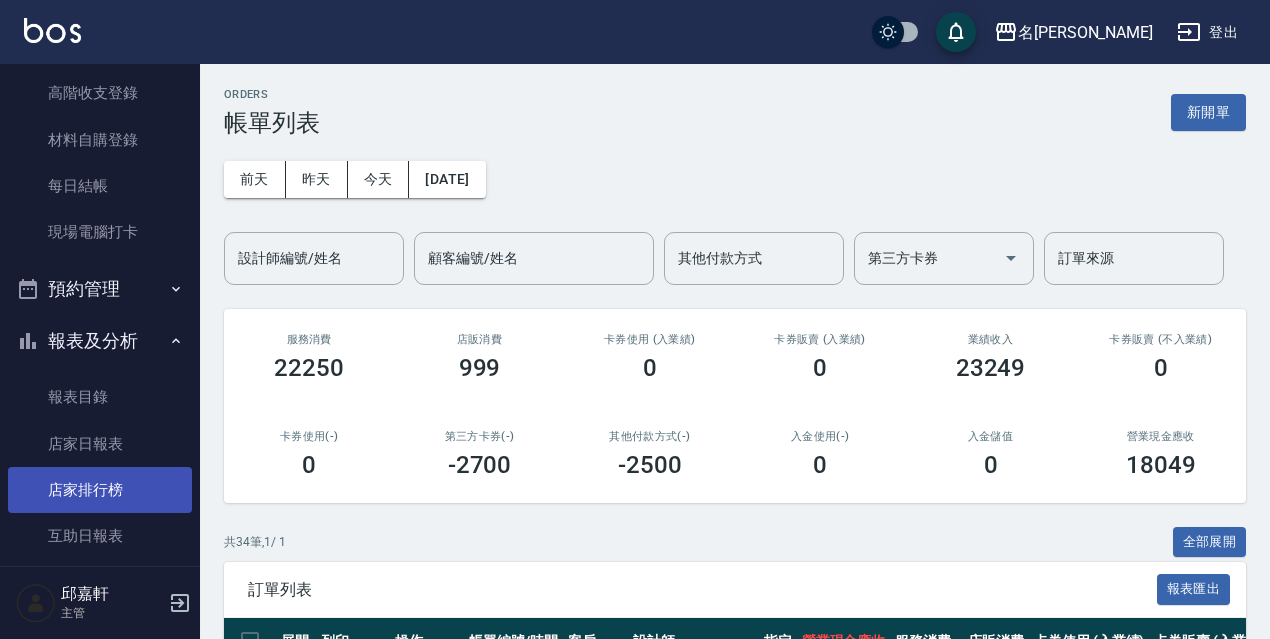 scroll, scrollTop: 300, scrollLeft: 0, axis: vertical 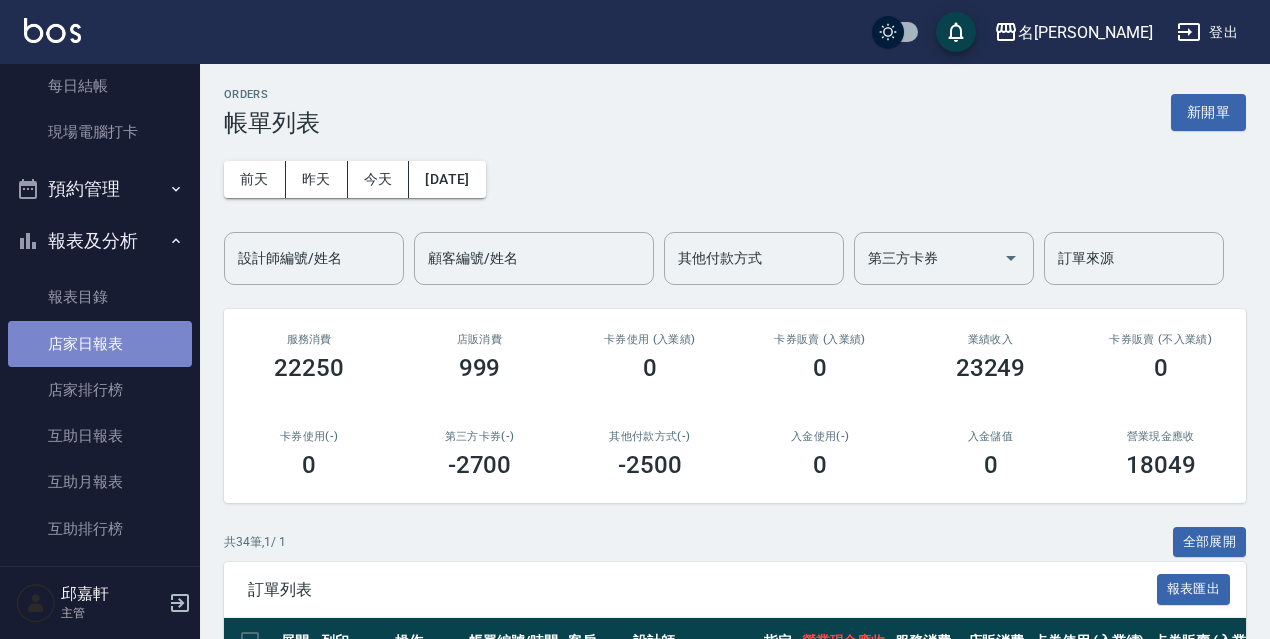 click on "店家日報表" at bounding box center (100, 344) 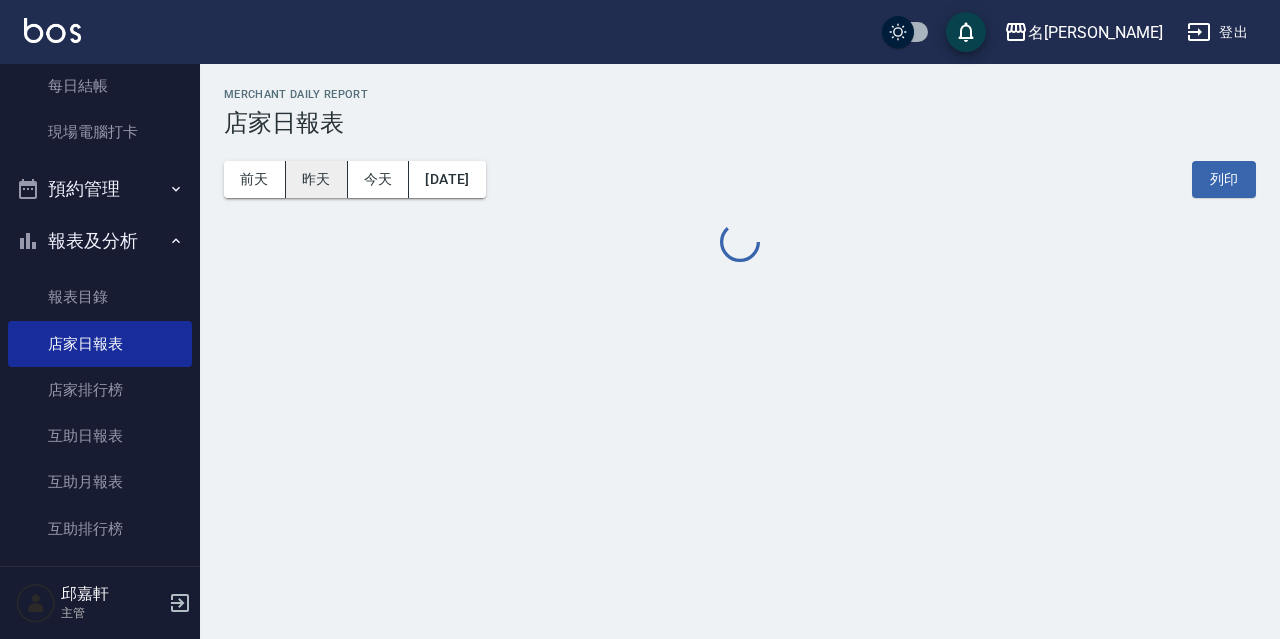 click on "昨天" at bounding box center [317, 179] 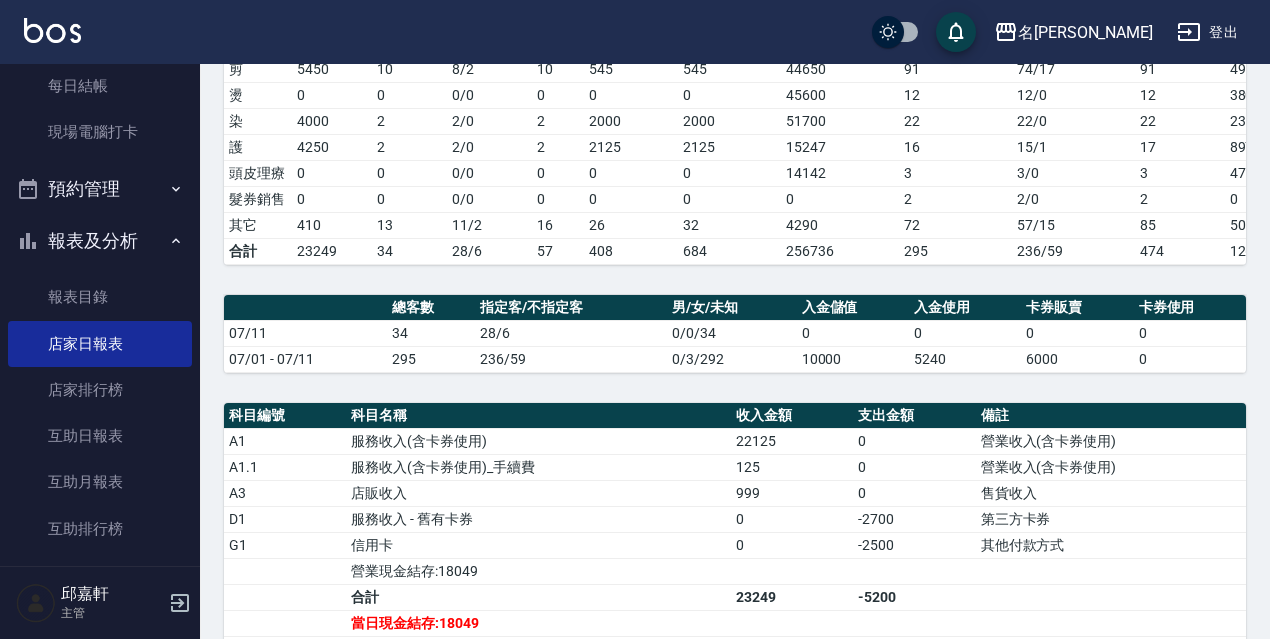 scroll, scrollTop: 0, scrollLeft: 0, axis: both 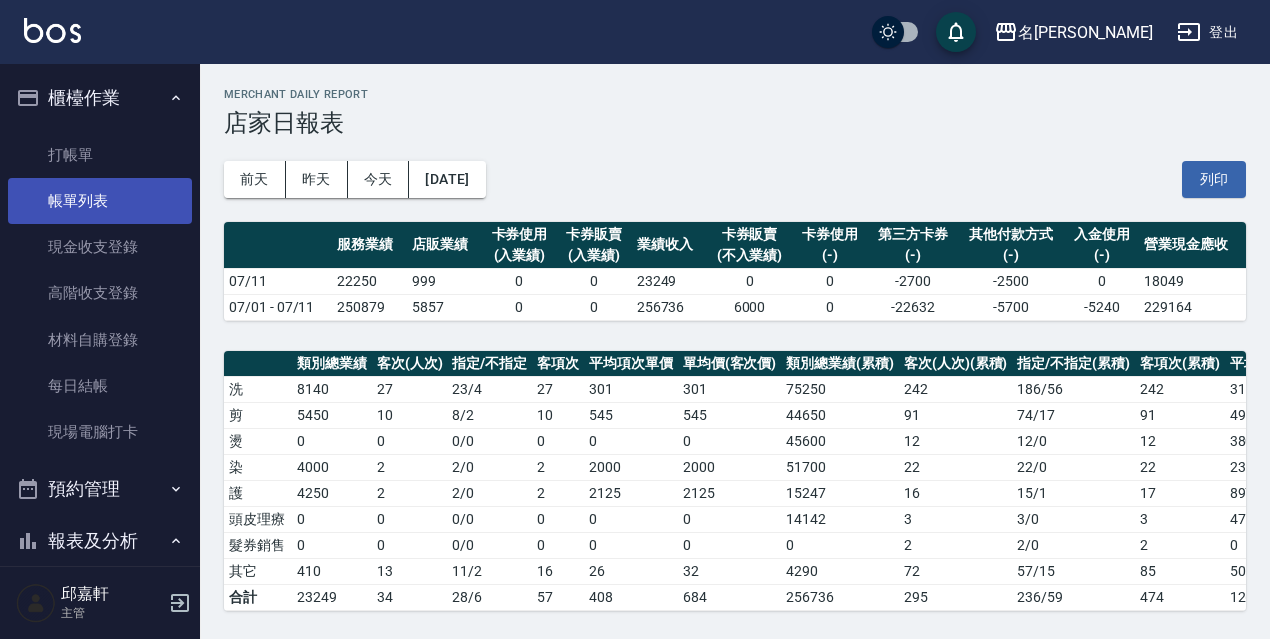 click on "帳單列表" at bounding box center [100, 201] 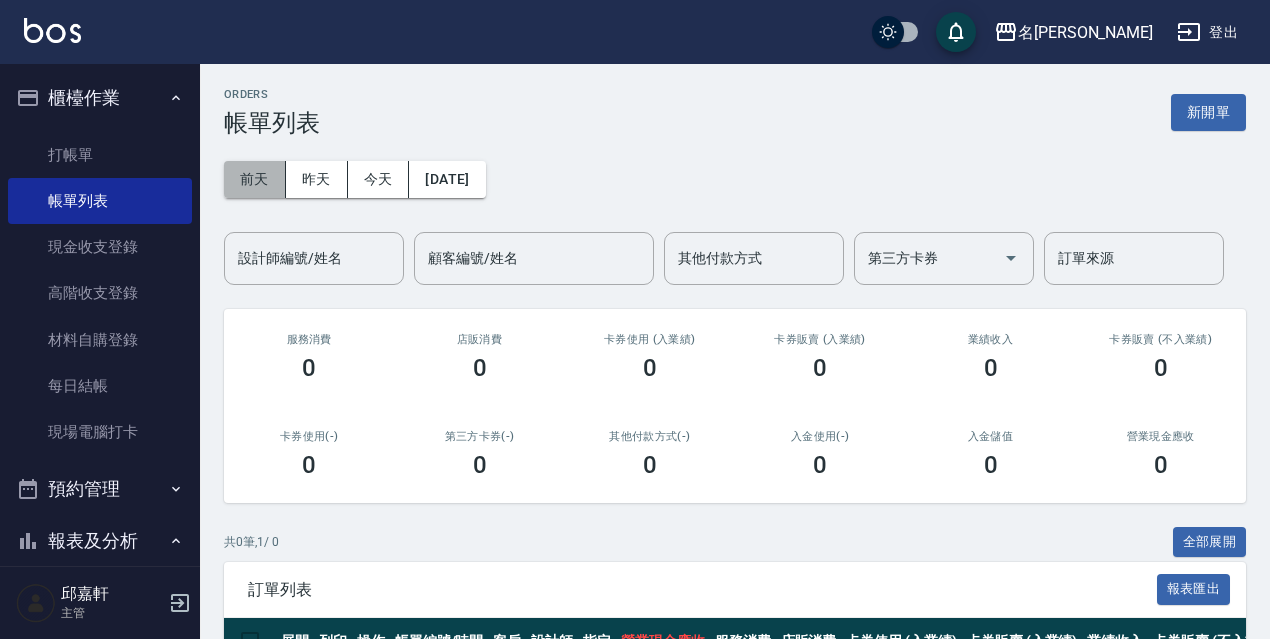 click on "前天" at bounding box center [255, 179] 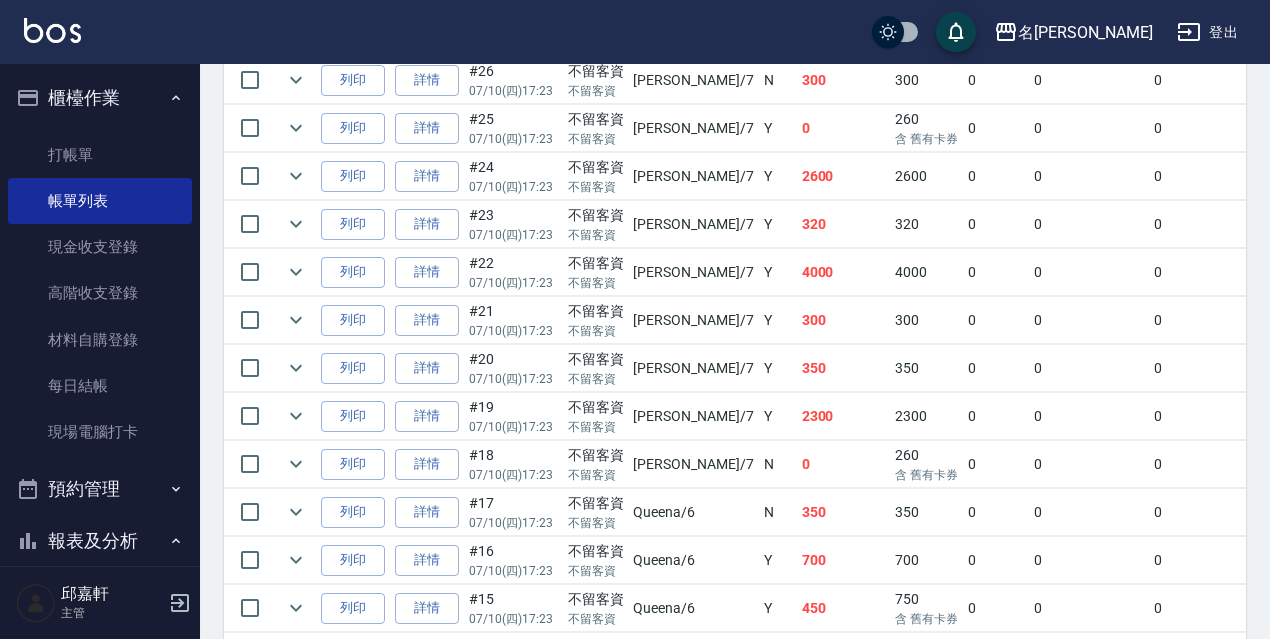 scroll, scrollTop: 1847, scrollLeft: 0, axis: vertical 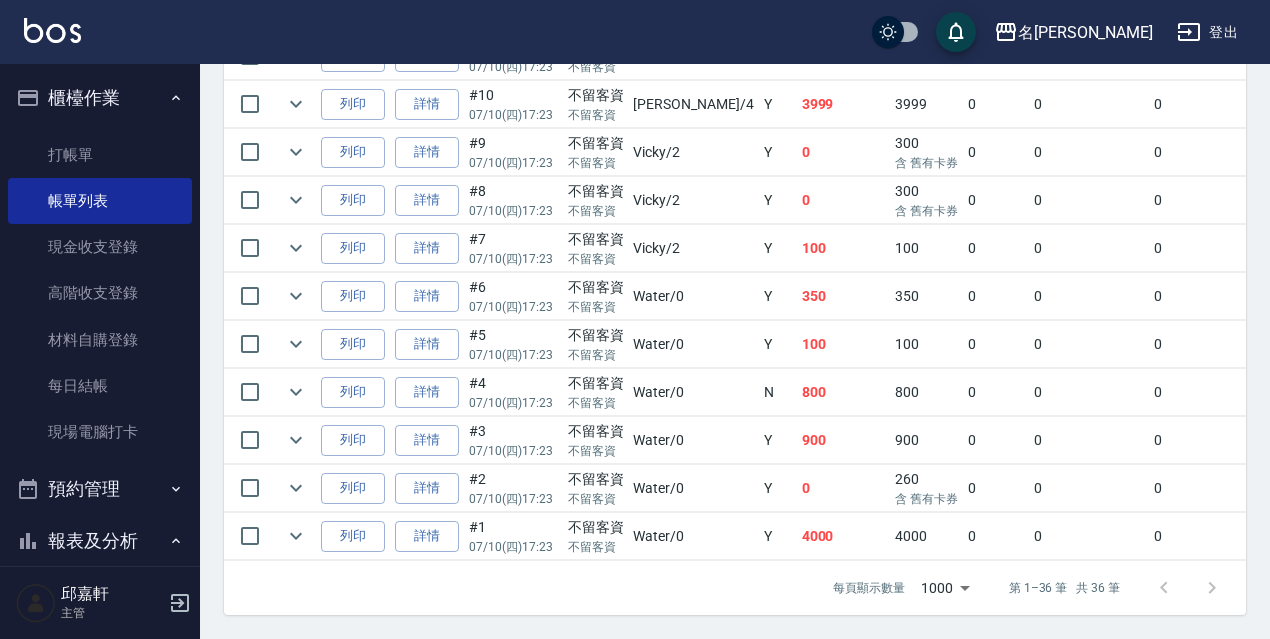 click on "含 舊有卡券" at bounding box center [926, 499] 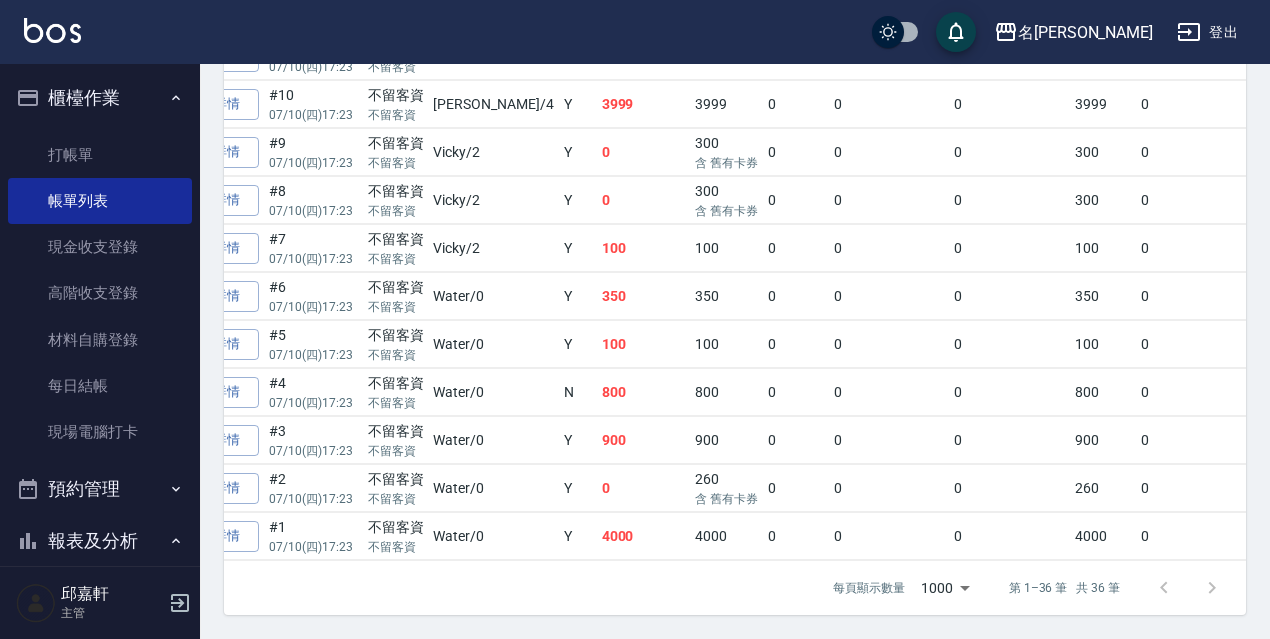 scroll, scrollTop: 0, scrollLeft: 240, axis: horizontal 